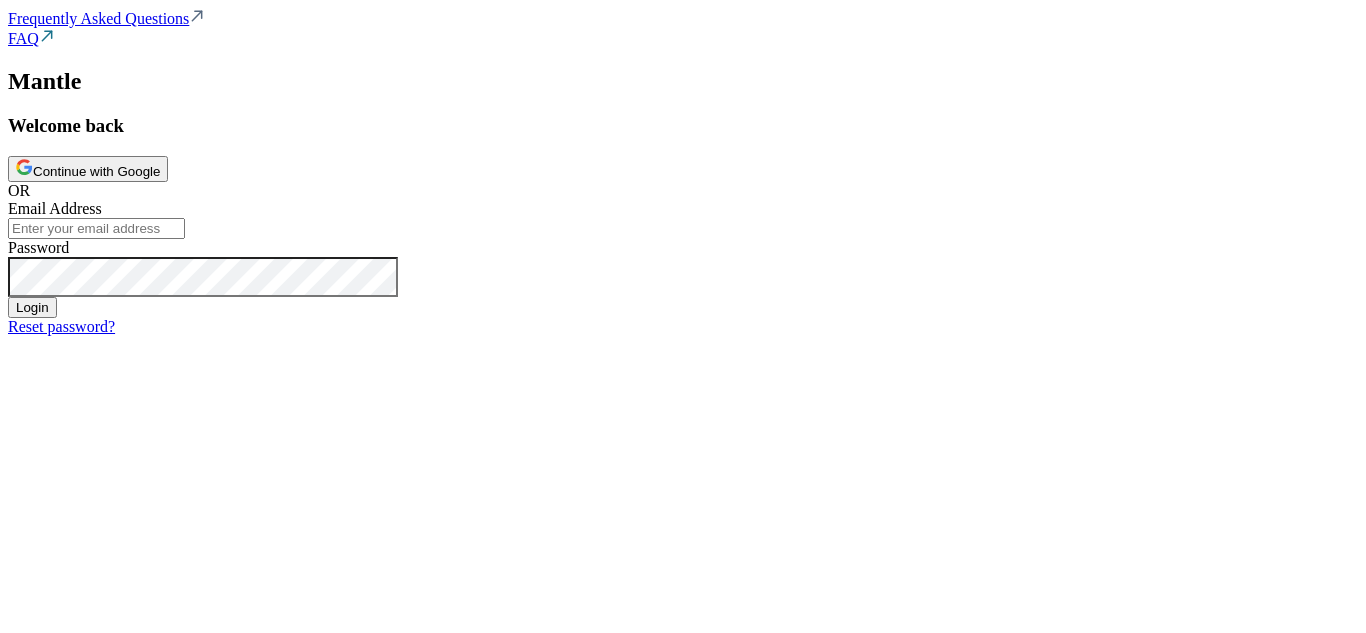 scroll, scrollTop: 0, scrollLeft: 0, axis: both 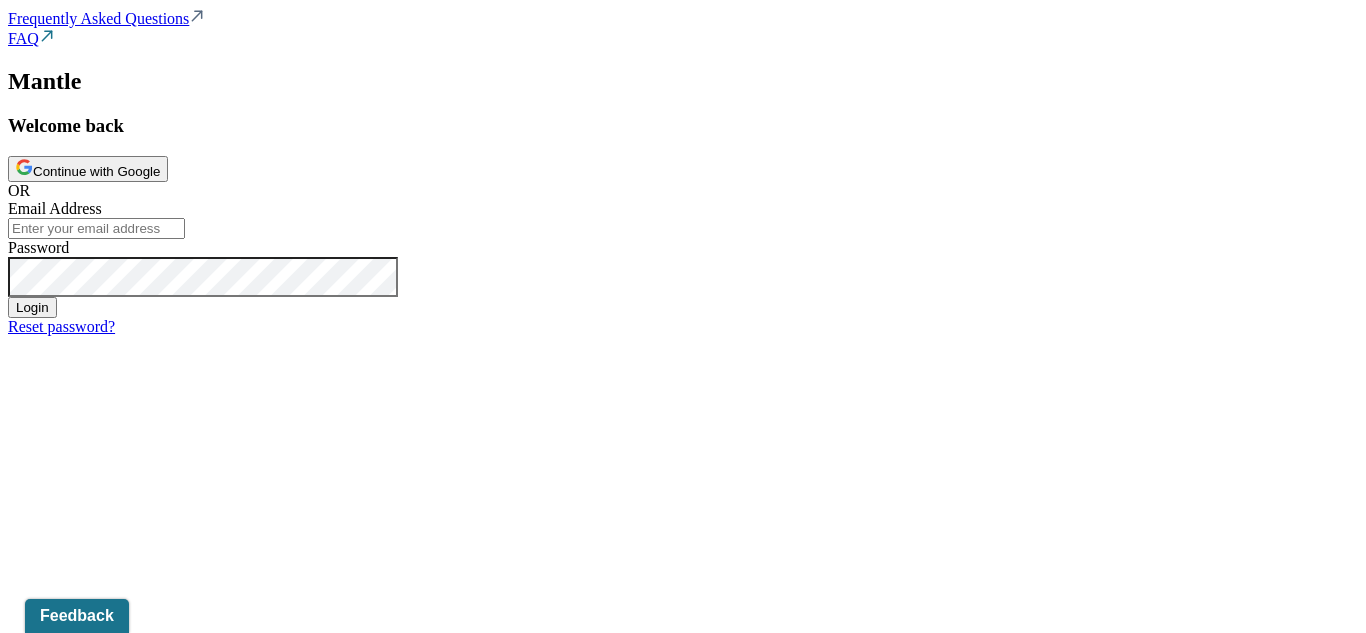 click on "Continue with Google" at bounding box center [88, 169] 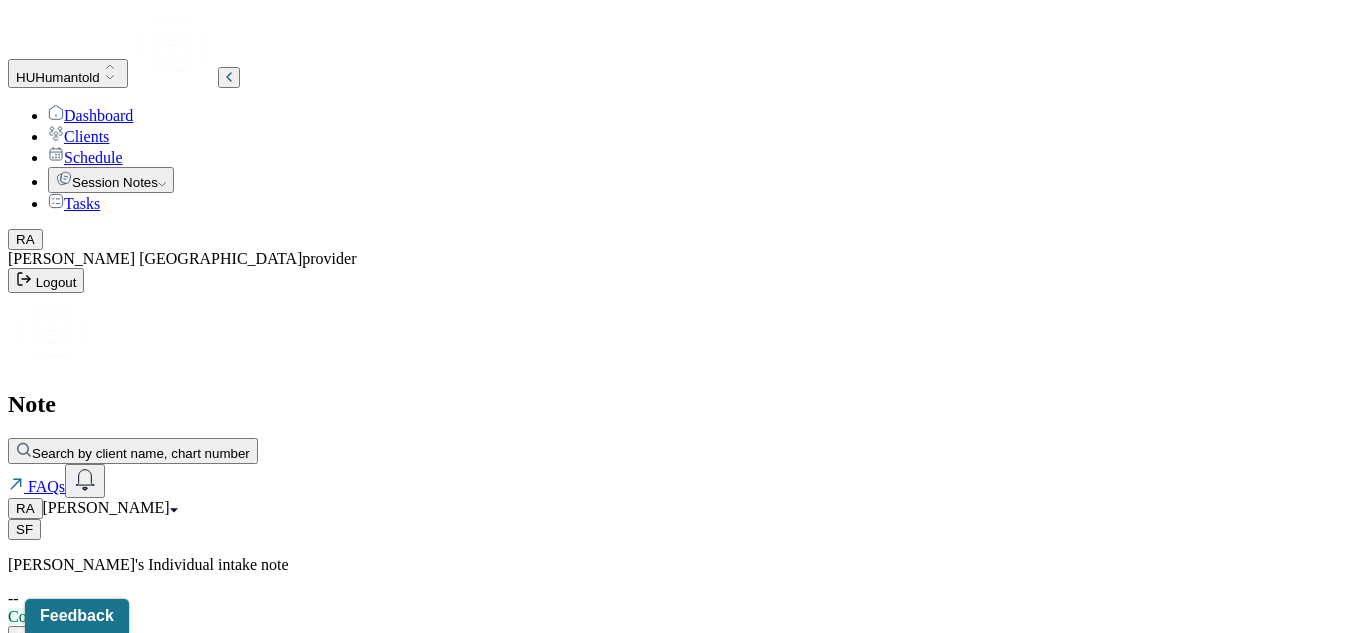 click on "Actions" at bounding box center (54, 661) 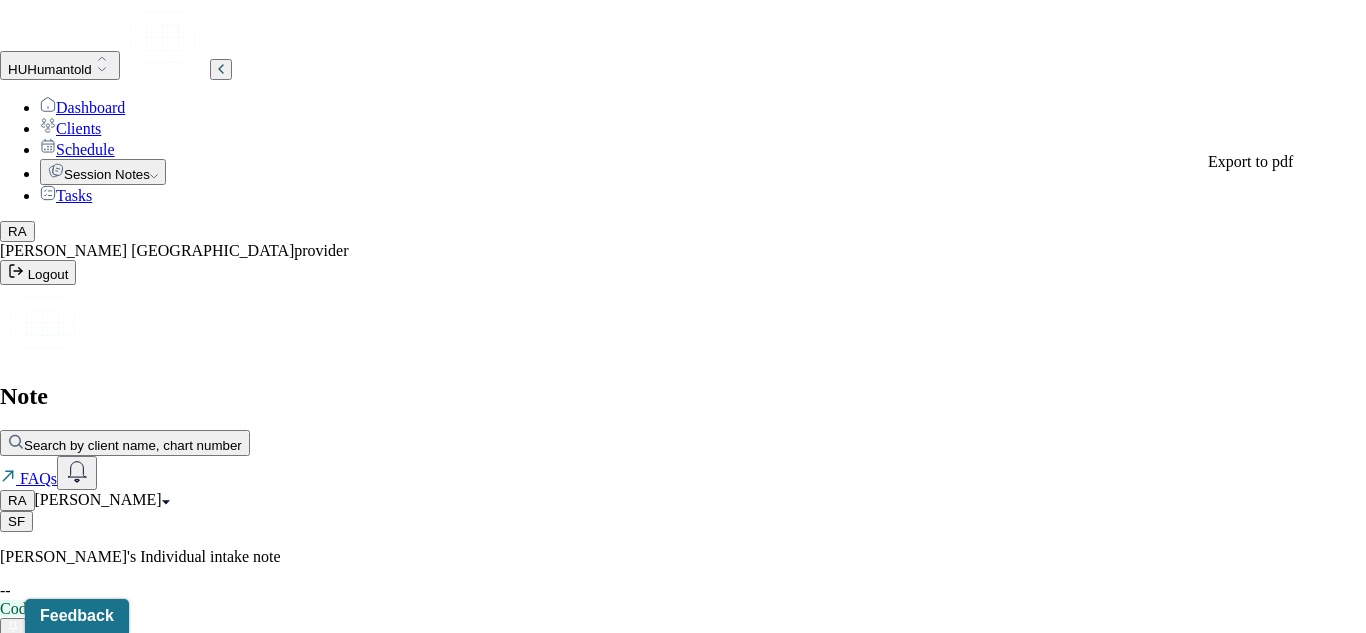 click on "SF [PERSON_NAME]'s   Individual intake note -- Coded       Actions   PROVIDER ANTIGUA, [PERSON_NAME] CLIENT NAME [PERSON_NAME] APPOINTMENT Individual therapy   MANTLE CLAIM ID -- PAYER CLAIM ID -- SUBMISSION -- POS CODE 10 - Telehealth Provided in Patient's Home DOB [DEMOGRAPHIC_DATA]  (26 Yrs) INSURANCE CARE CHART NUMBER FRUA035 CPT CODE 90837 DATE OF SERVICE [DATE]   5:00 PM   -   6:00 PM ( 1hr ) SIGNATURE R.A.   ([DATE] 7:44 PM) MODIFIER 95 Telemedicine DIAGNOSIS Primary:   F41.1 [MEDICAL_DATA] ,  Secondary:   -- Tertiary:   --   Session Note     Claims     Payments History     Remits     Content     Messages     Change requested     Activity       Sections Identity Presenting concerns Symptoms Family history Family psychiatric history Mental health history Suicide risk assessment Mental status exam Summary Treatment goals   Sections   NOTE CONTENT Appointment location teletherapy Client Teletherapy Location Home Provider Teletherapy Location Home Consent was received for the teletherapy session -- Identity" at bounding box center [683, 5358] 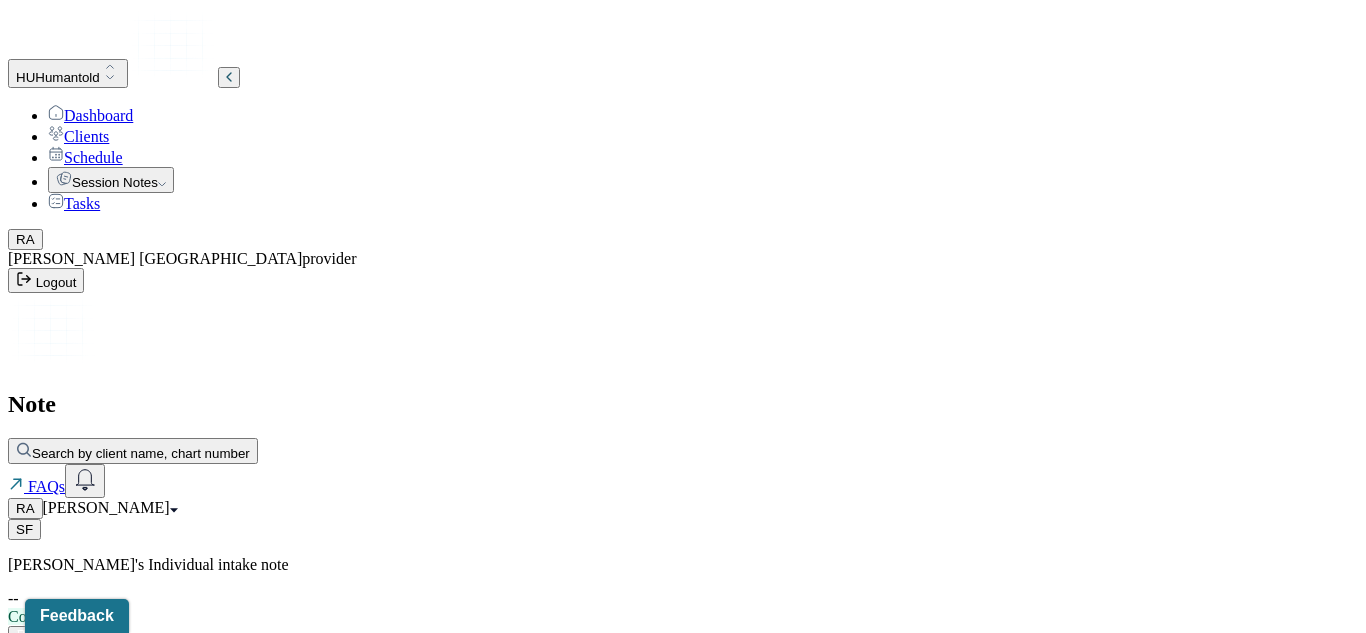 click on "[PERSON_NAME]" at bounding box center (179, 702) 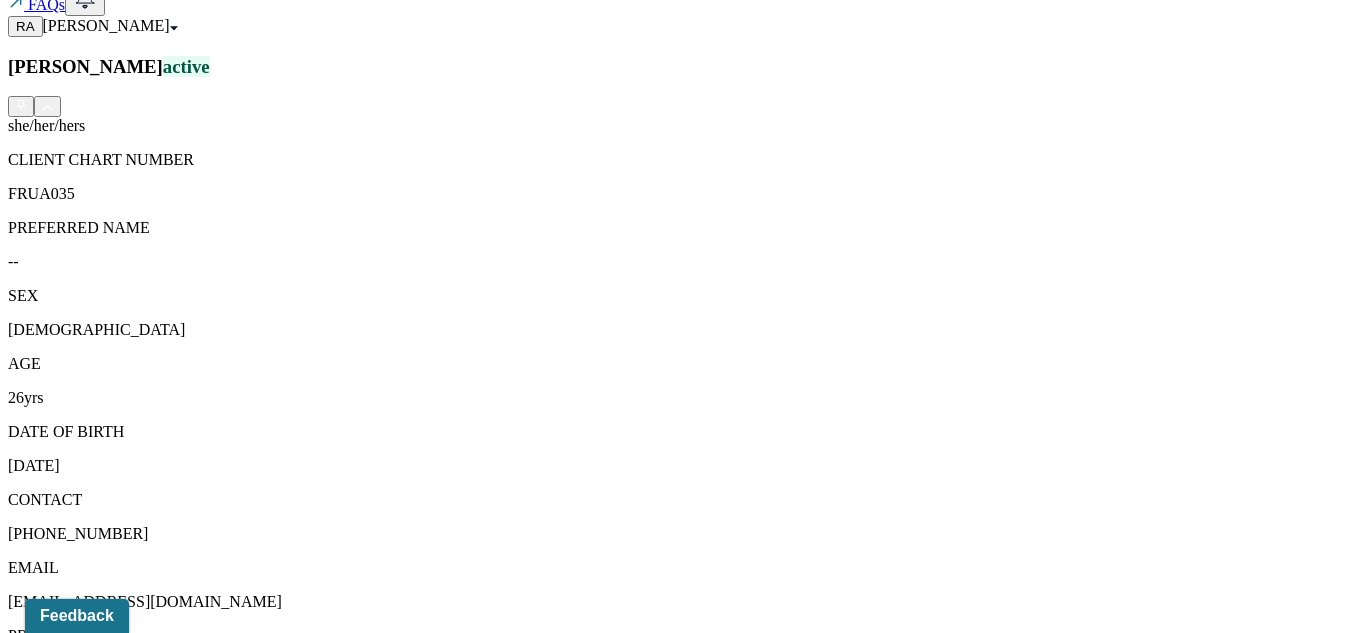 scroll, scrollTop: 489, scrollLeft: 0, axis: vertical 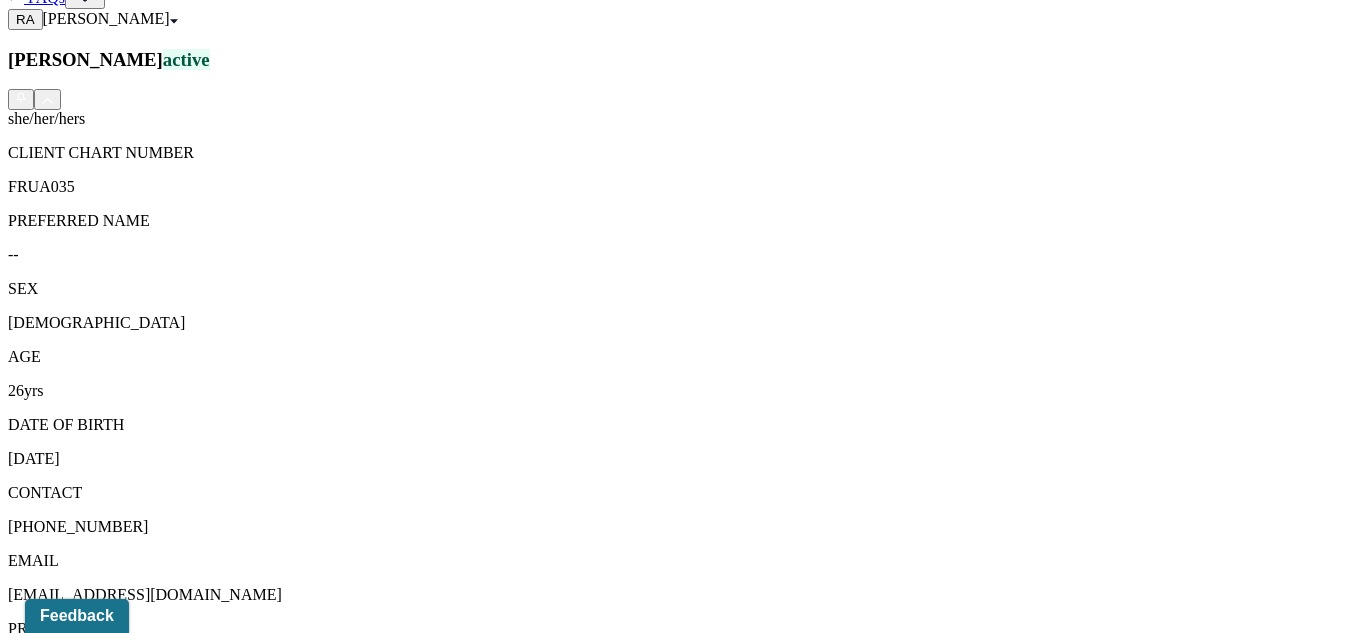 click on "Session Notes" at bounding box center [209, 1548] 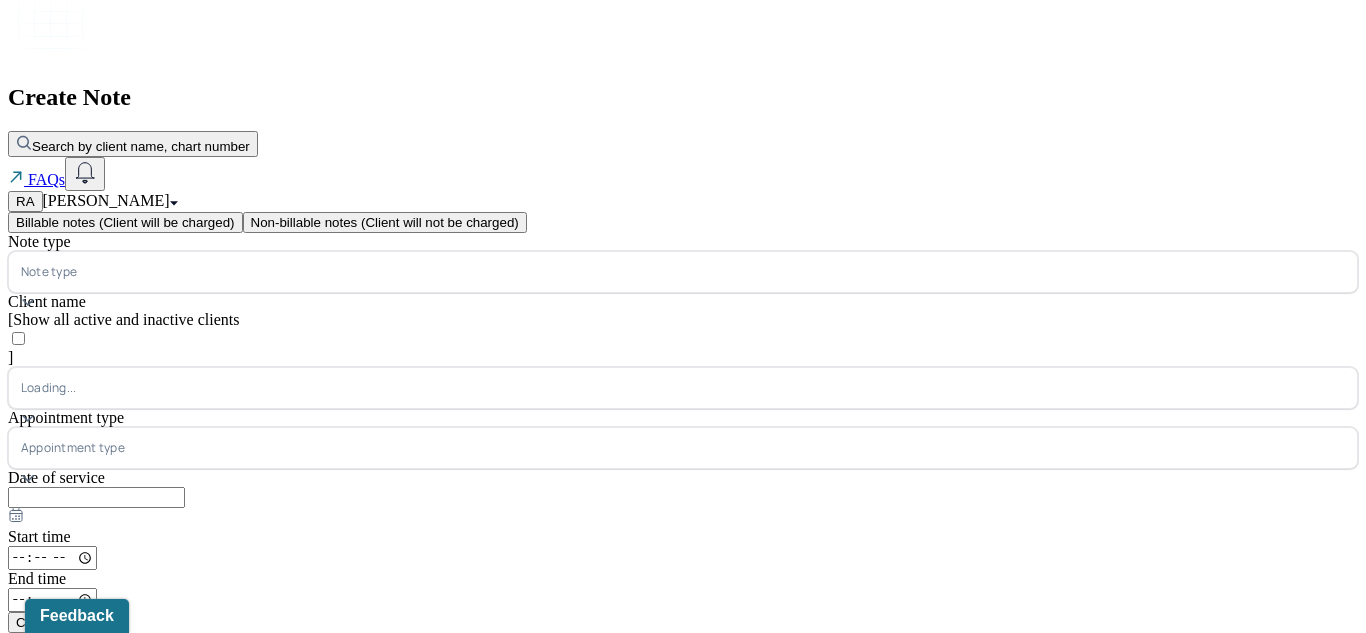 scroll, scrollTop: 87, scrollLeft: 0, axis: vertical 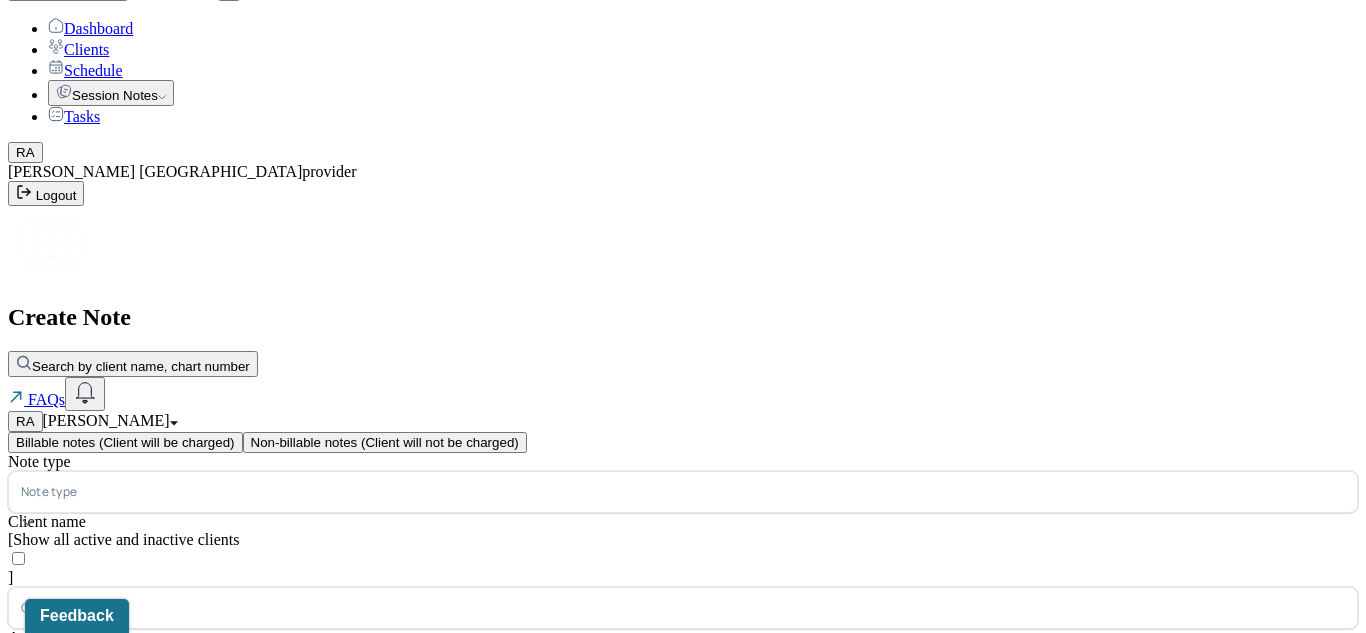 click at bounding box center [713, 492] 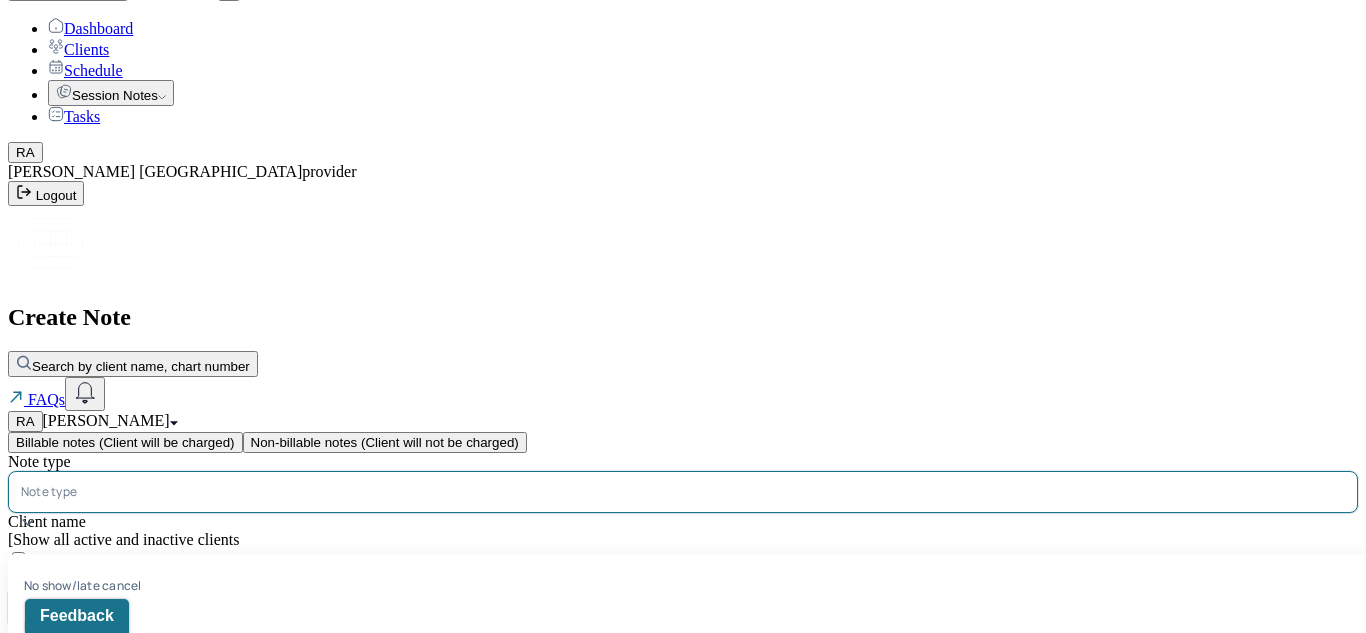 click on "Individual soap note" at bounding box center [691, 788] 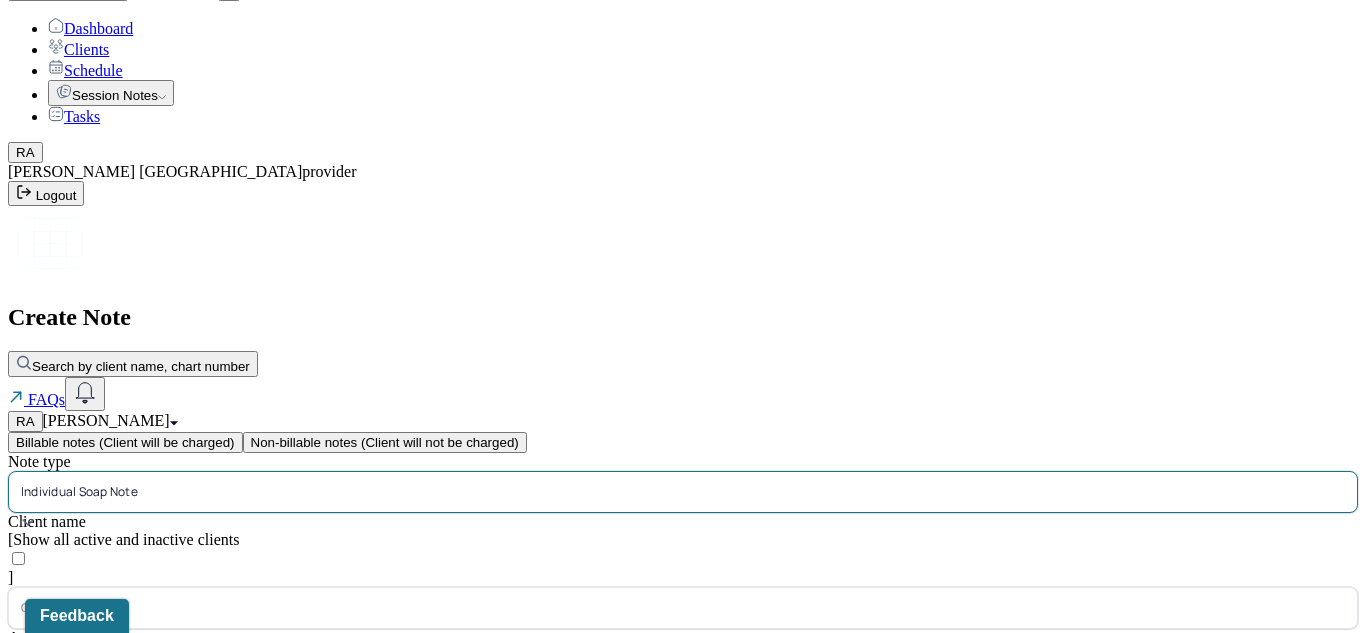 click on "Client name" at bounding box center [56, 608] 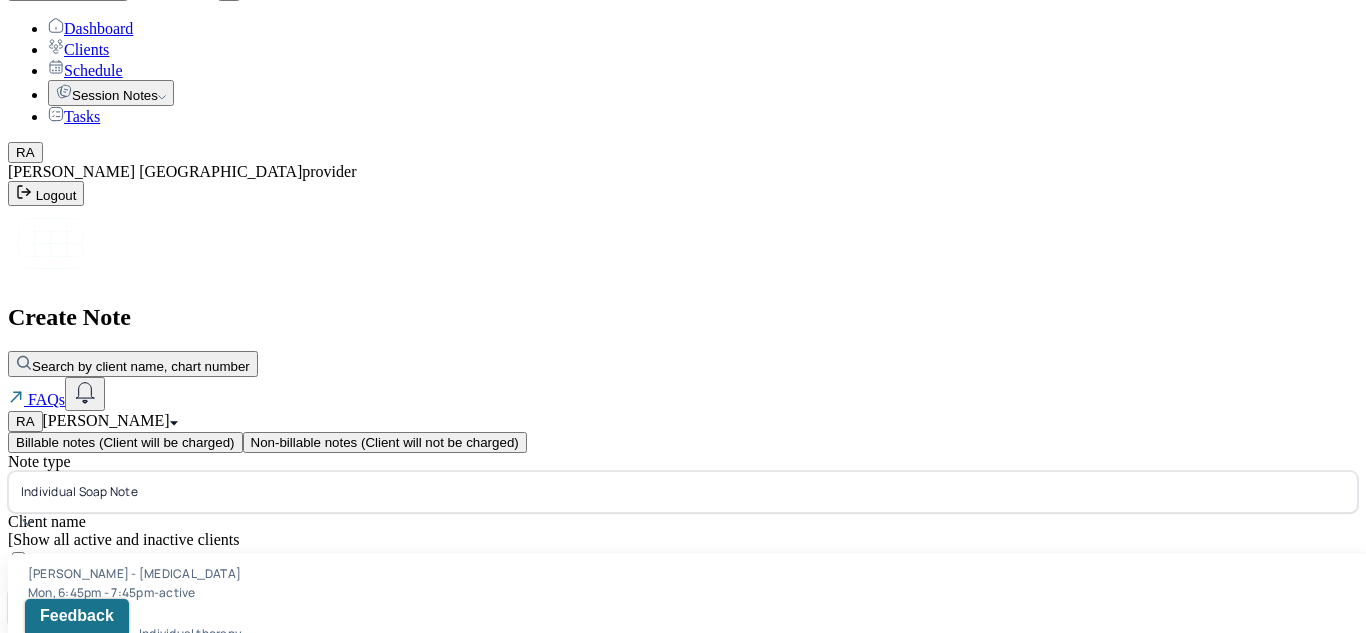 click on "[PERSON_NAME] - Individual therapy" at bounding box center [134, 692] 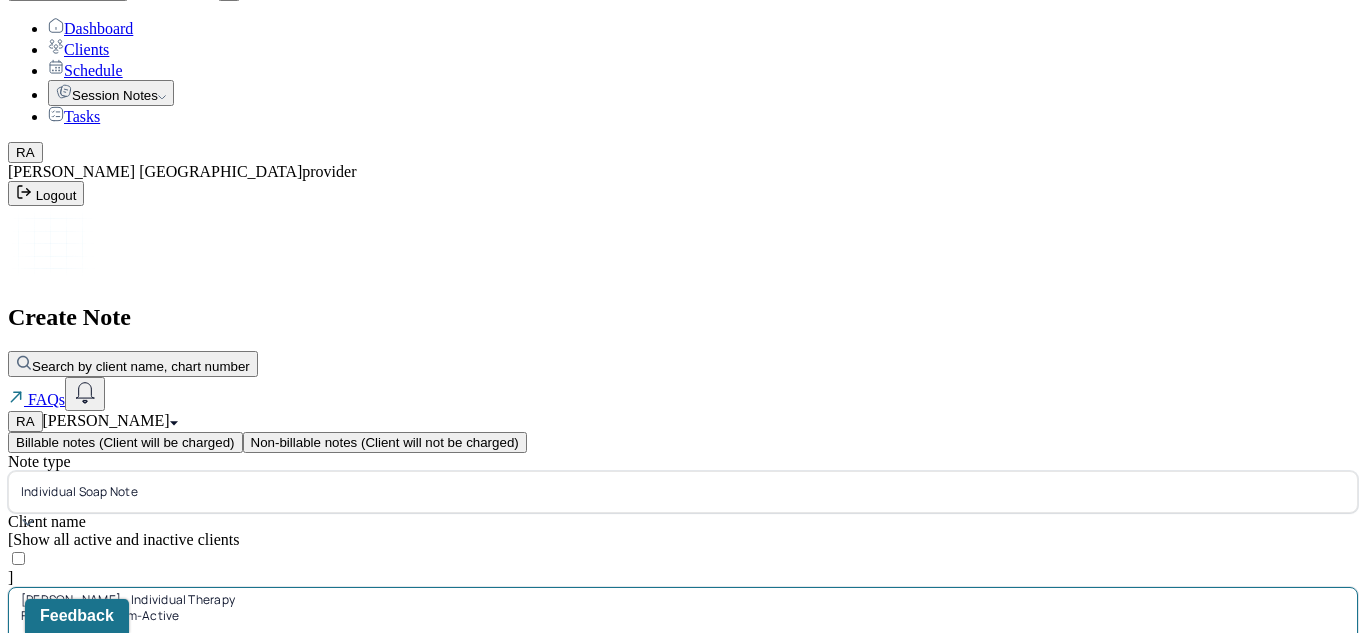 click 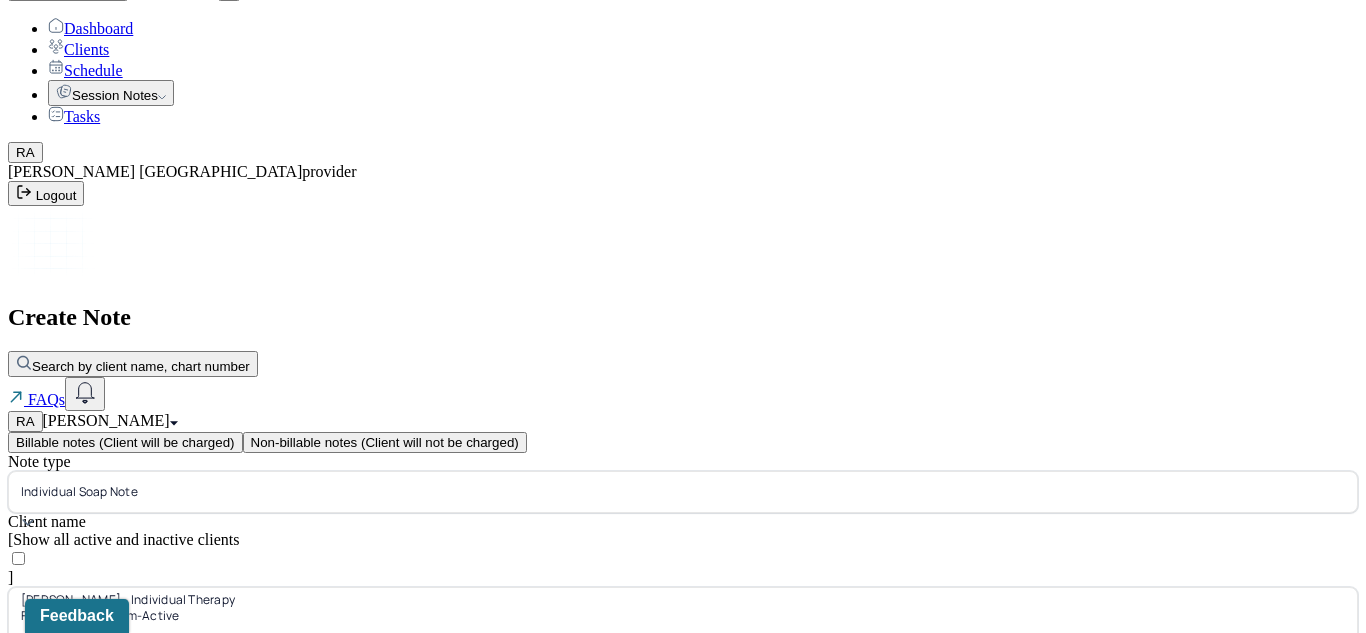click 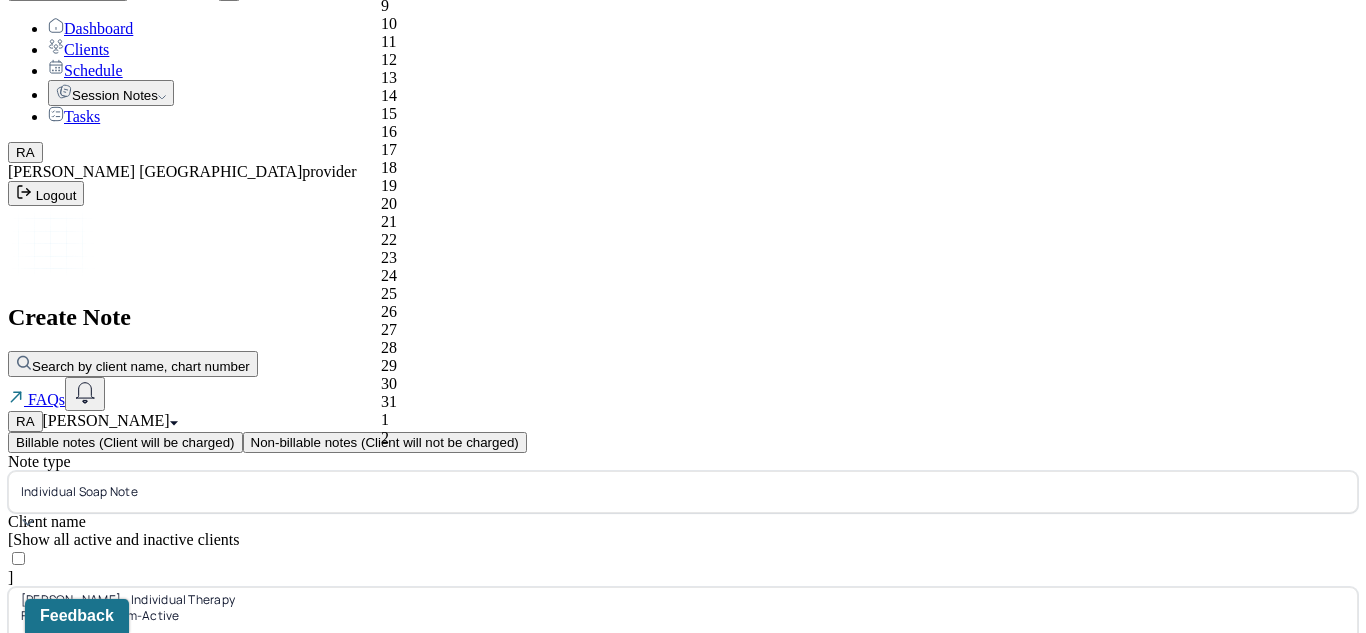 click on "25" at bounding box center [477, 294] 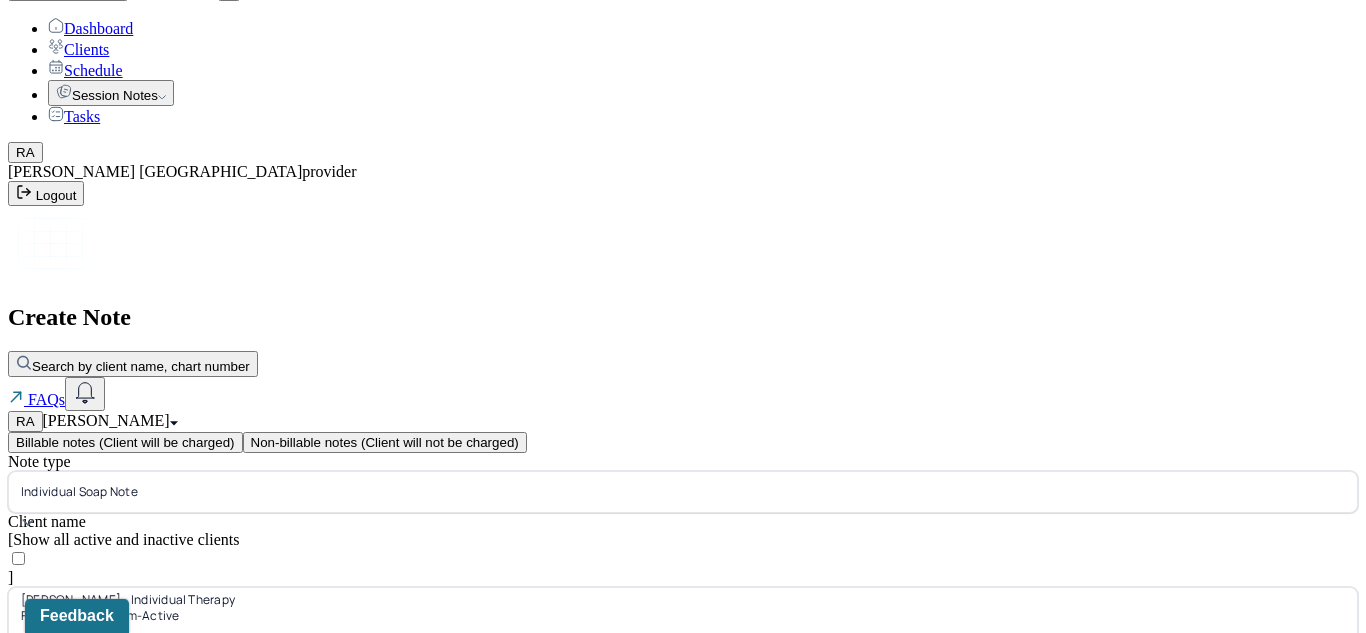 scroll, scrollTop: 95, scrollLeft: 0, axis: vertical 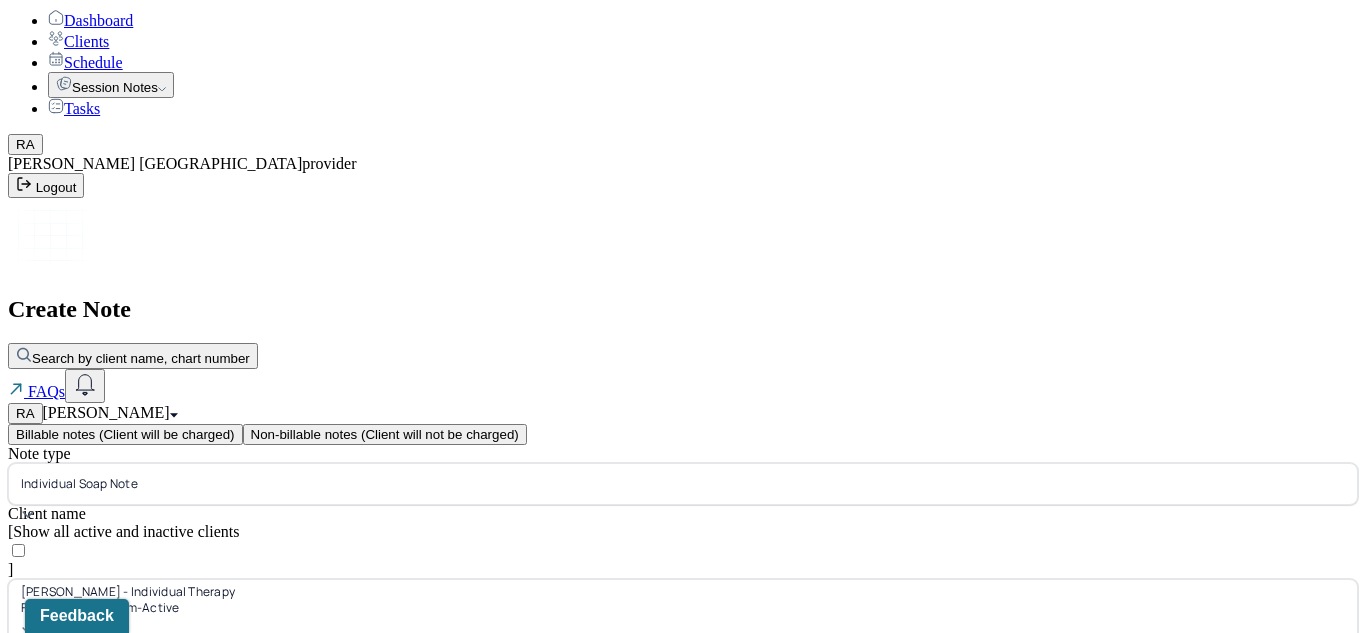 click on "Continue" at bounding box center [42, 856] 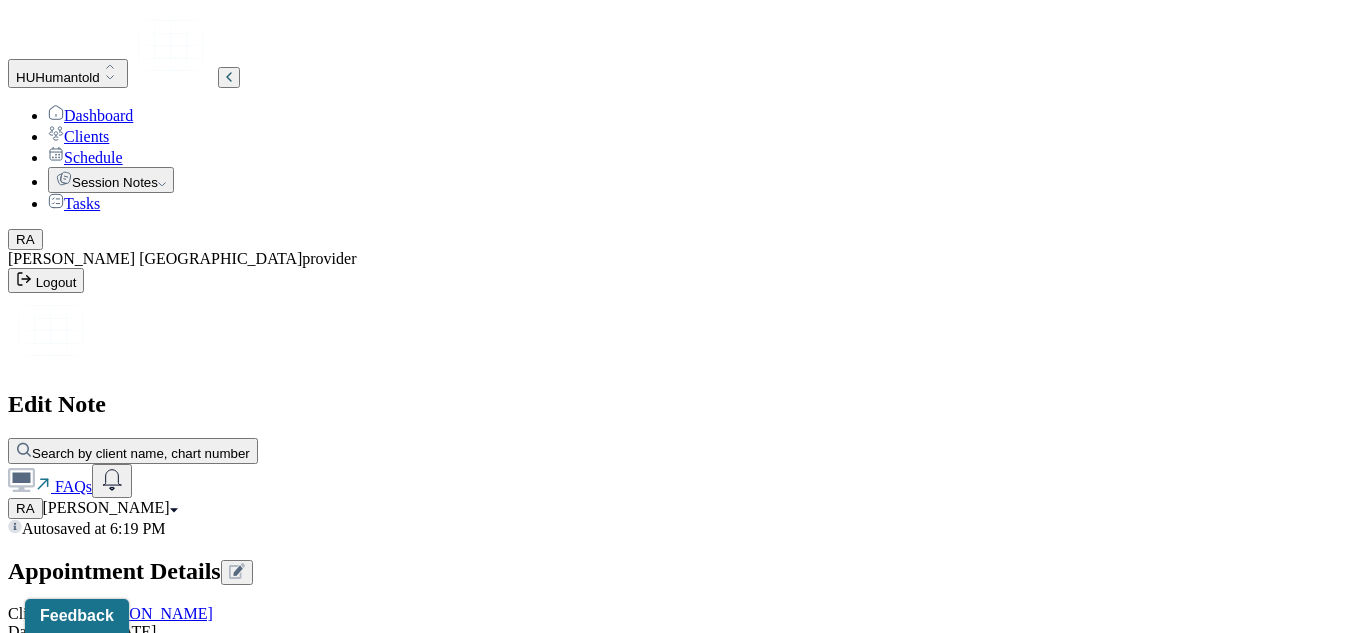 scroll, scrollTop: 123, scrollLeft: 0, axis: vertical 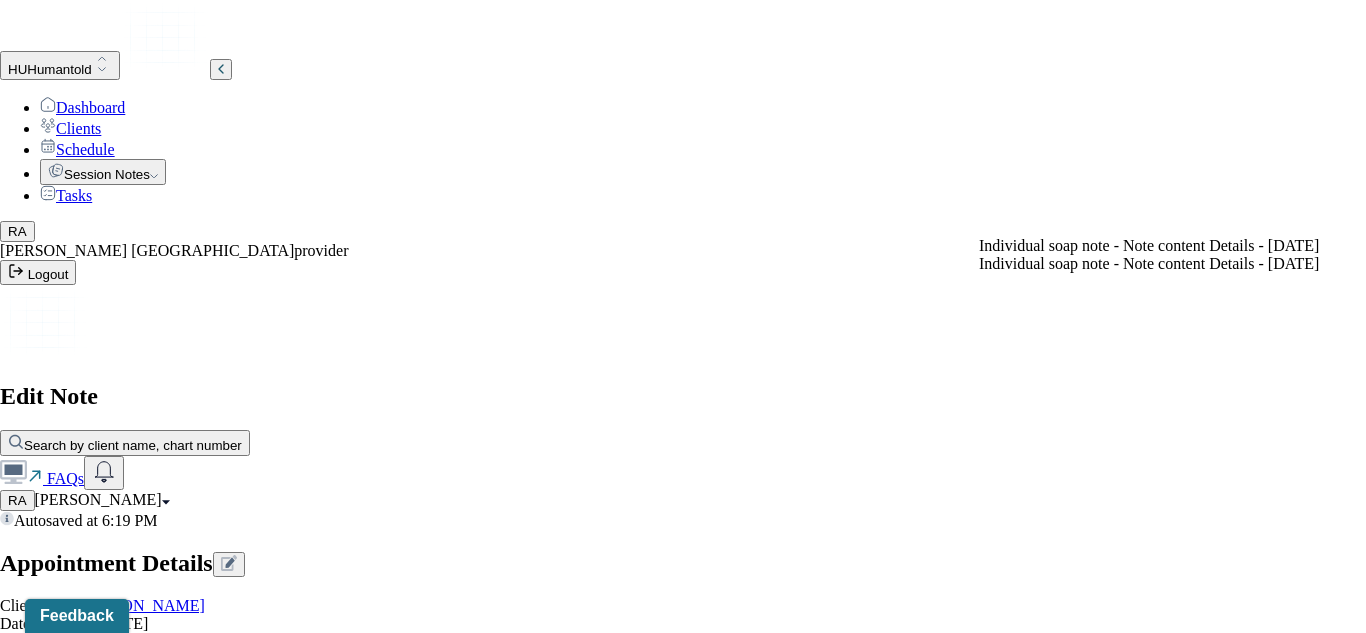 click on "Individual soap note   - Note content Details -   [DATE]" at bounding box center [1149, 246] 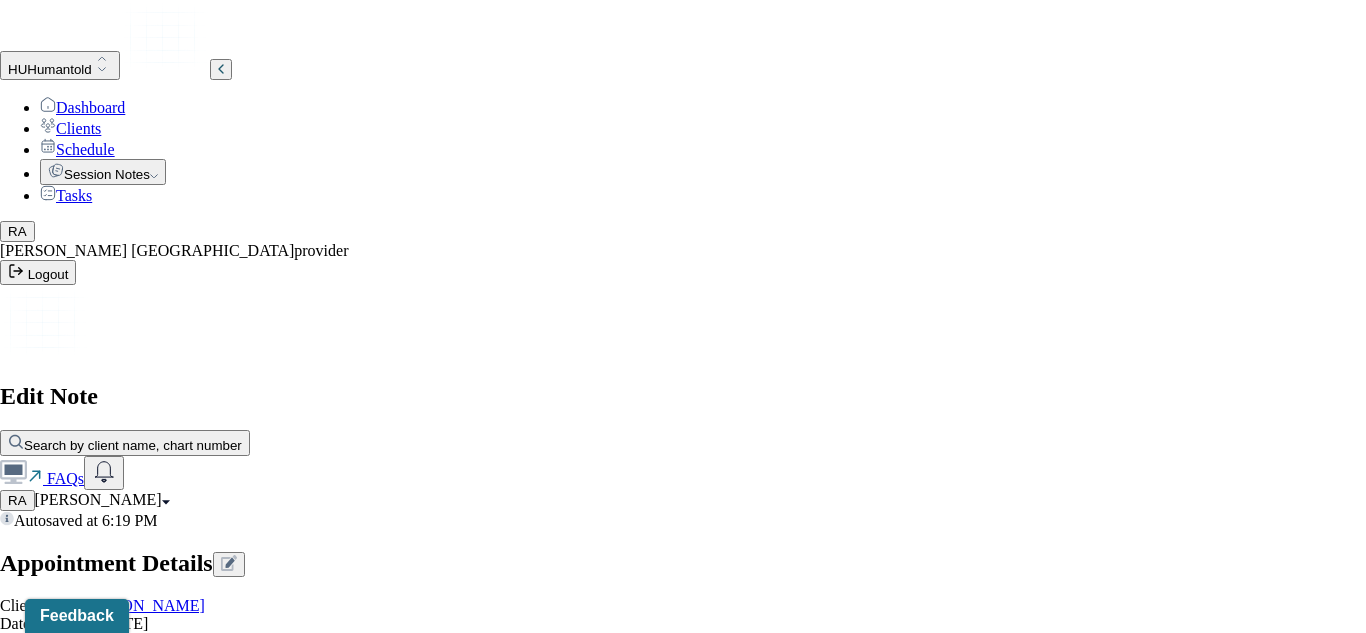 click on "Yes, Load Previous Note" at bounding box center (139, 4231) 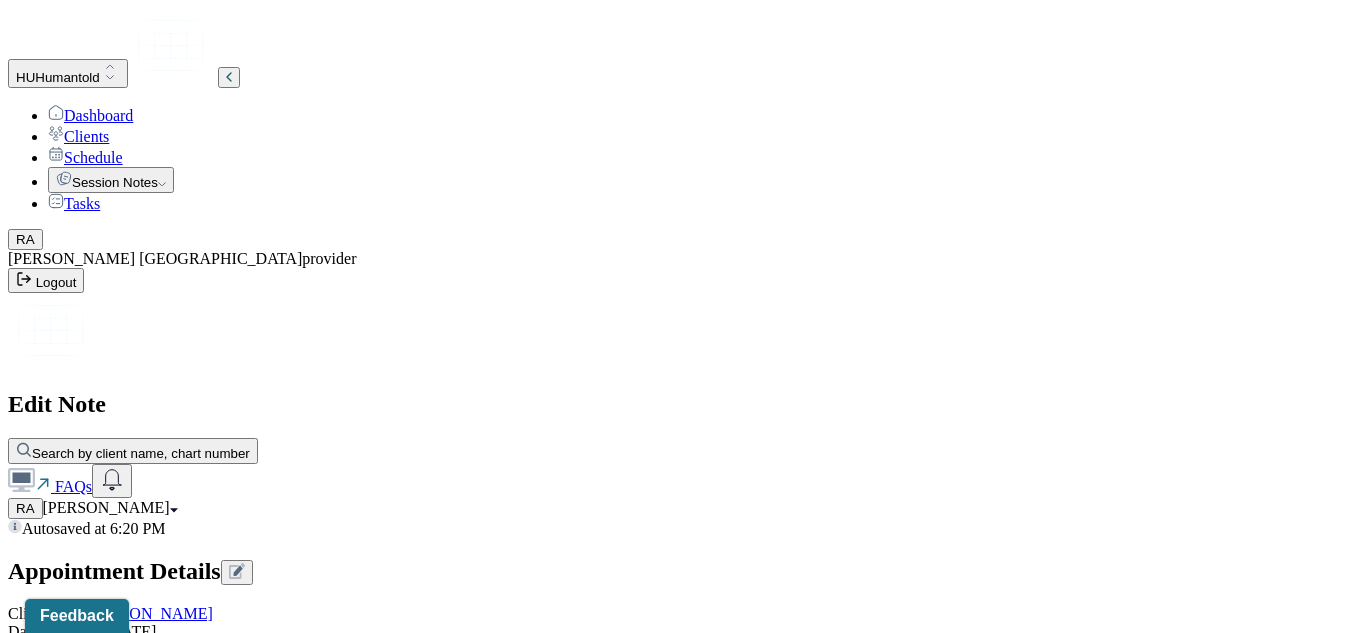 scroll, scrollTop: 952, scrollLeft: 0, axis: vertical 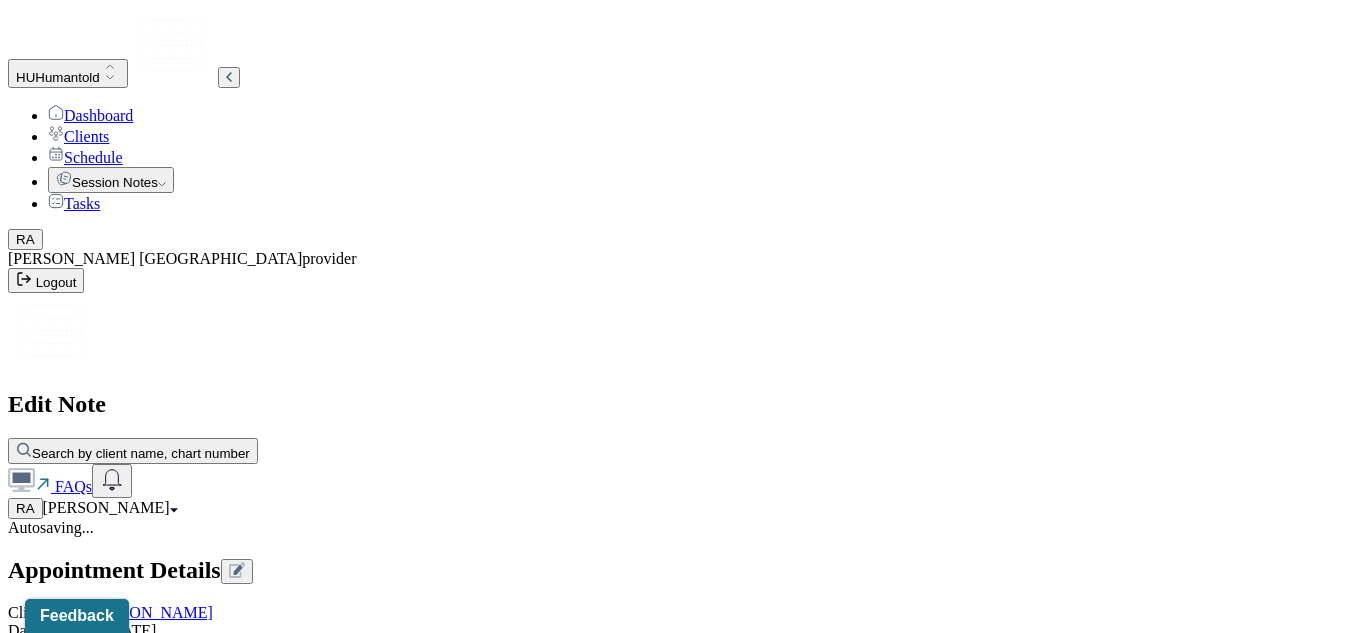 click on "Rational Emotive [MEDICAL_DATA]" at bounding box center [164, 2504] 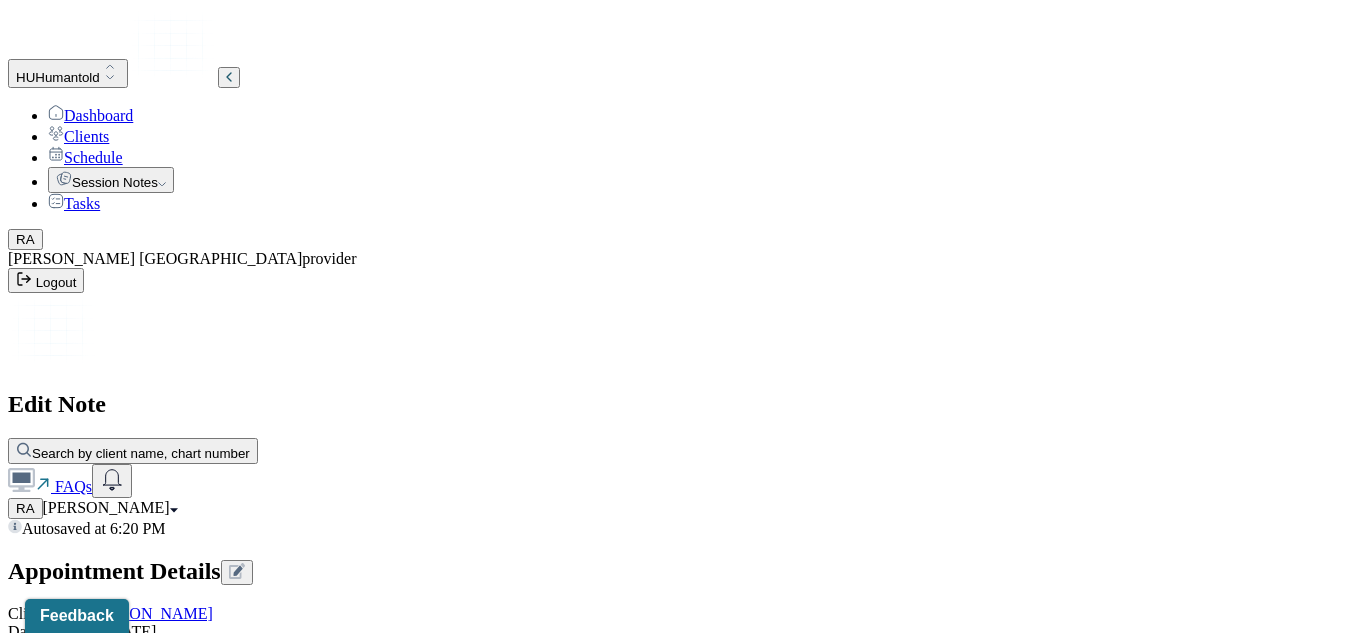 click on "Cognitive-Behavioral therapy (CBT)" at bounding box center [158, 2405] 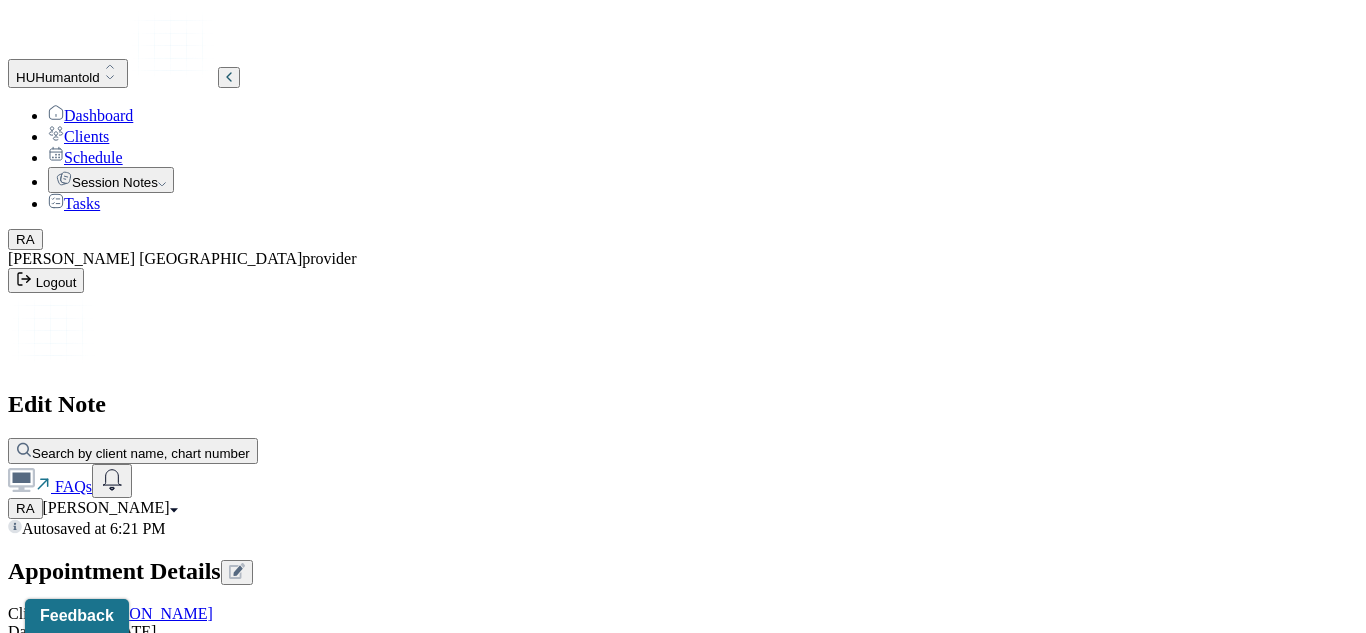 click on "Positive psychology" at bounding box center (104, 2905) 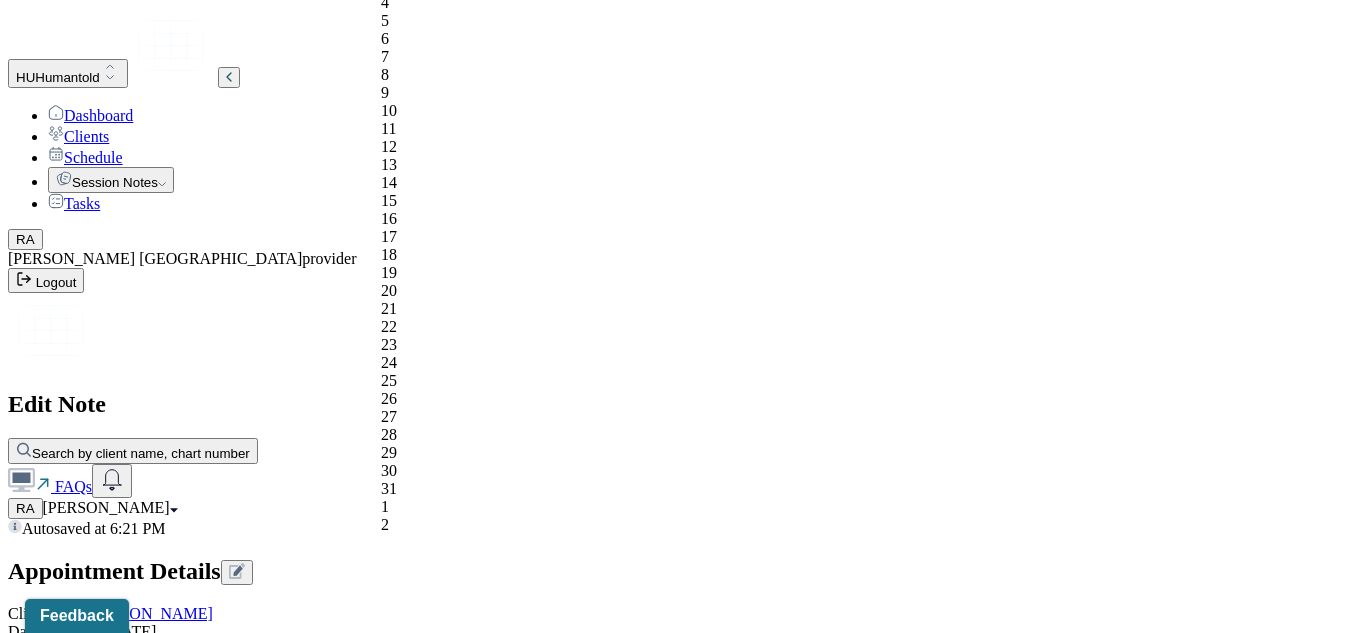 click on "1" at bounding box center (477, 507) 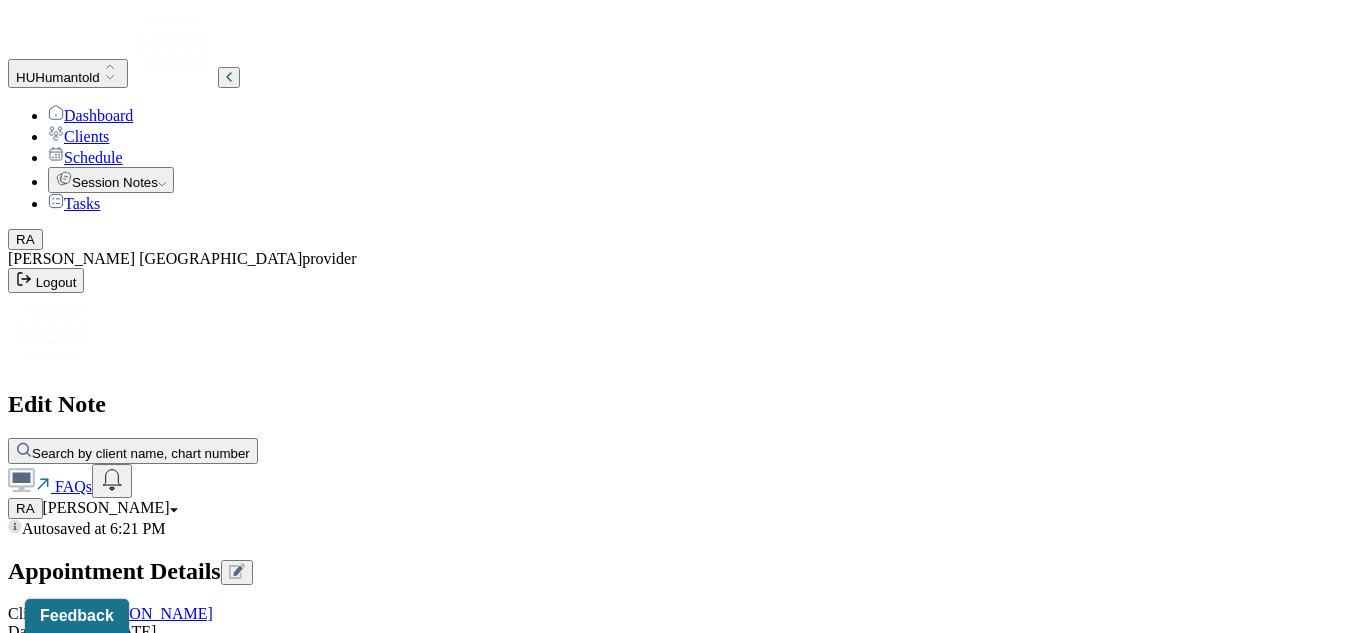 click on "Therapy Intervention Techniques Please select at least 1 intervention used Cognitive-Behavioral therapies Cognitive-Behavioral therapy (CBT) Dialectical Behavioral therapy (DBT) Modeling and skills training Trauma-focused CBT EDMR Rational Emotive [MEDICAL_DATA] Acceptance Commitment Therapy Solution Based [MEDICAL_DATA] [MEDICAL_DATA] Relationship based Interventions Attachment-oriented interventions Parent-child interaction therapy Parent interventions Other Client centered therapy/ Humanism [MEDICAL_DATA] [MEDICAL_DATA] Feminist therapy Psychodynamic therapy Grief therapy Internal family systems (IFS) [MEDICAL_DATA] Positive psychology [MEDICAL_DATA] [MEDICAL_DATA] Strength based theory Career Counseling Multisystemic family theory Plan What specific steps has the client committed to work on as homework or during the next session? What specific interventions or treatment plan changes will the clinician be focused on in the upcoming sessions? Frequency of sessions Weekly Other" at bounding box center (683, 2942) 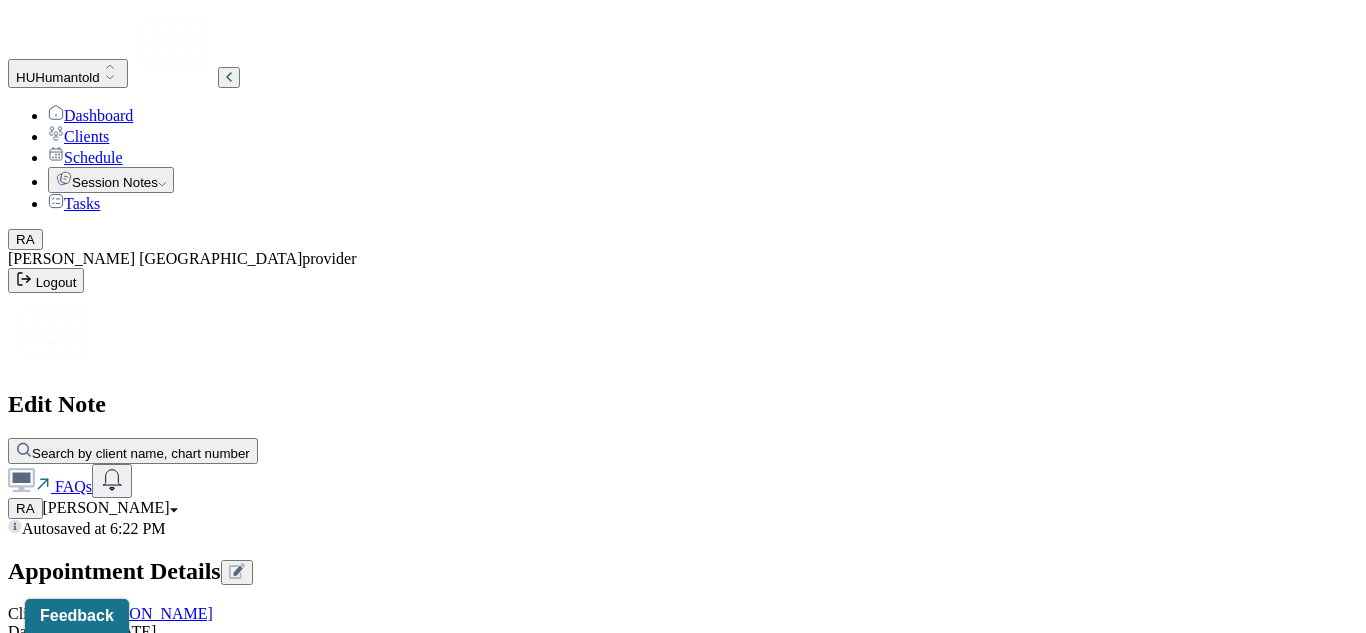 scroll, scrollTop: 3359, scrollLeft: 0, axis: vertical 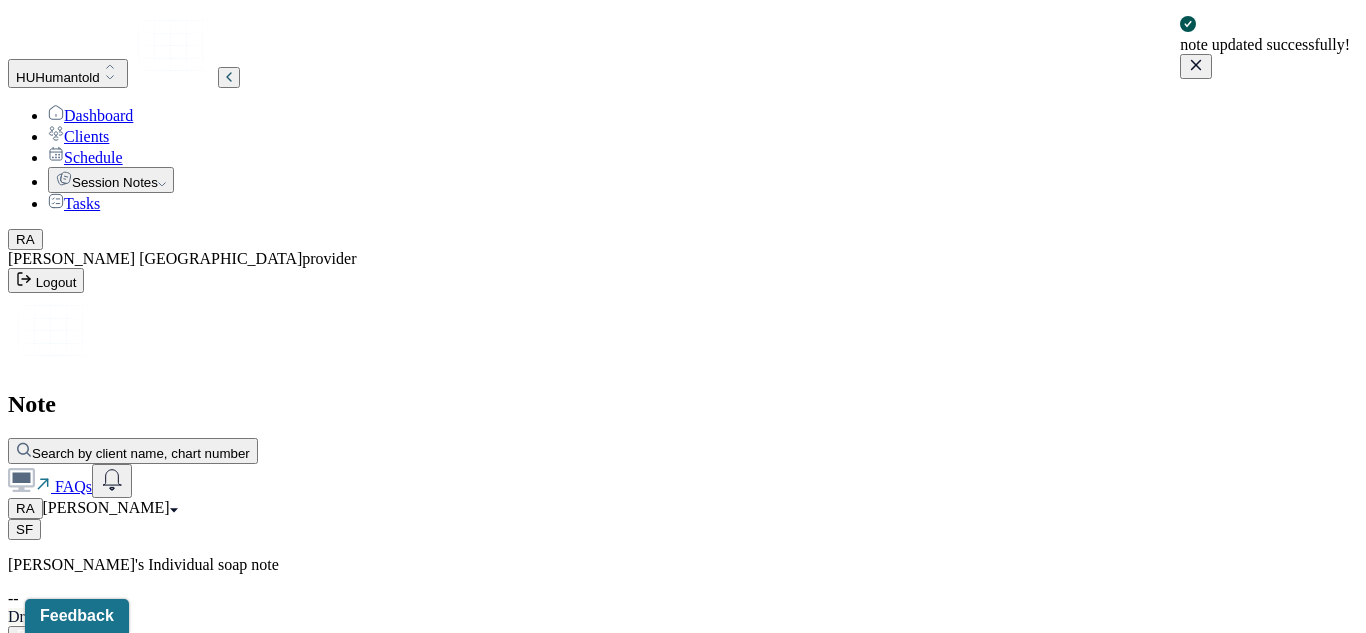 click on "[PERSON_NAME]" at bounding box center (179, 702) 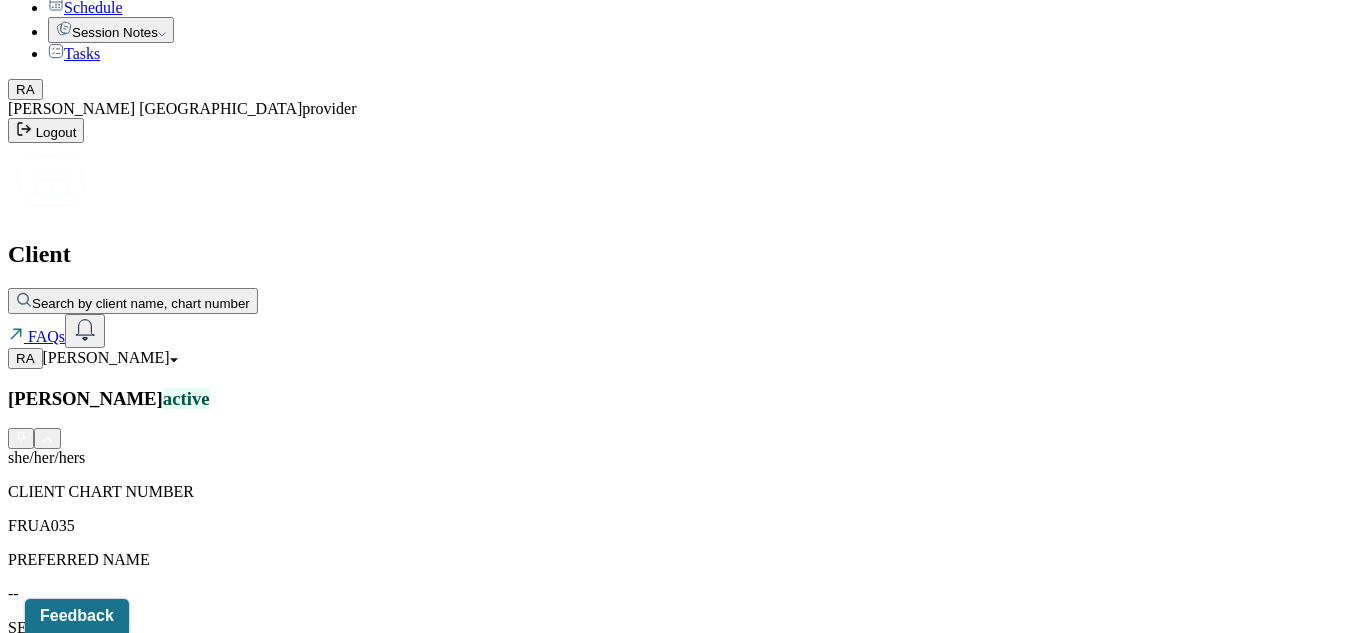 scroll, scrollTop: 536, scrollLeft: 0, axis: vertical 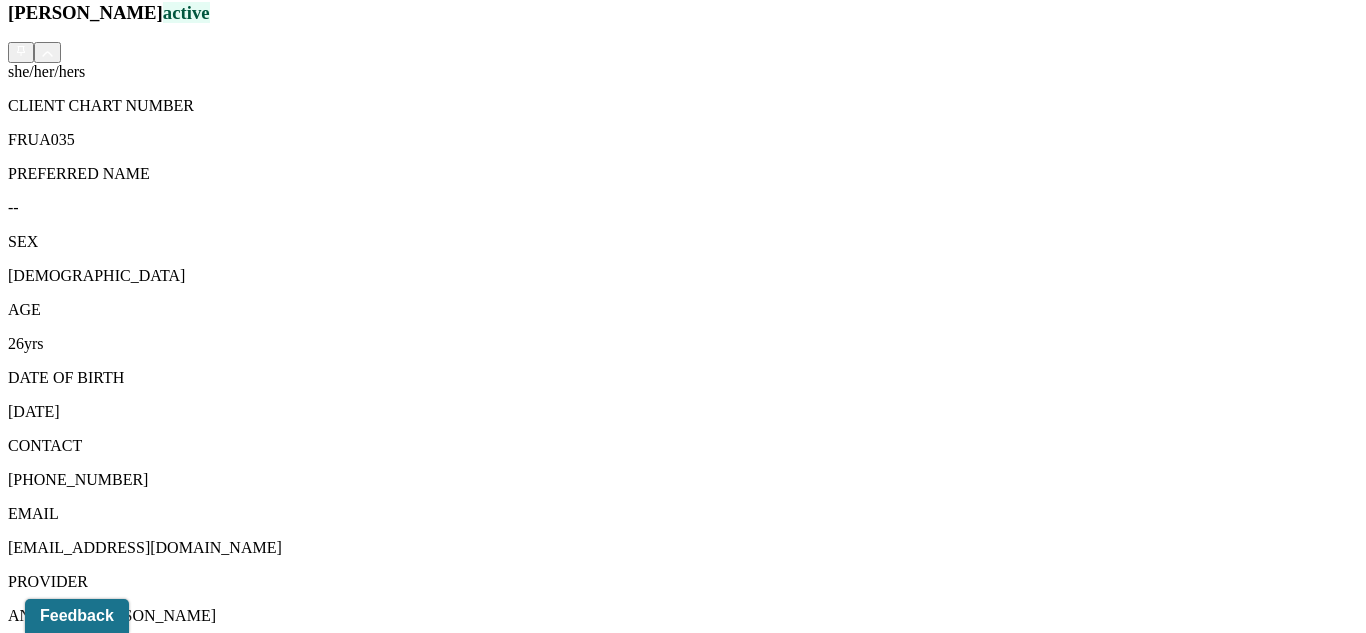 click on "Session Notes" at bounding box center [209, 1501] 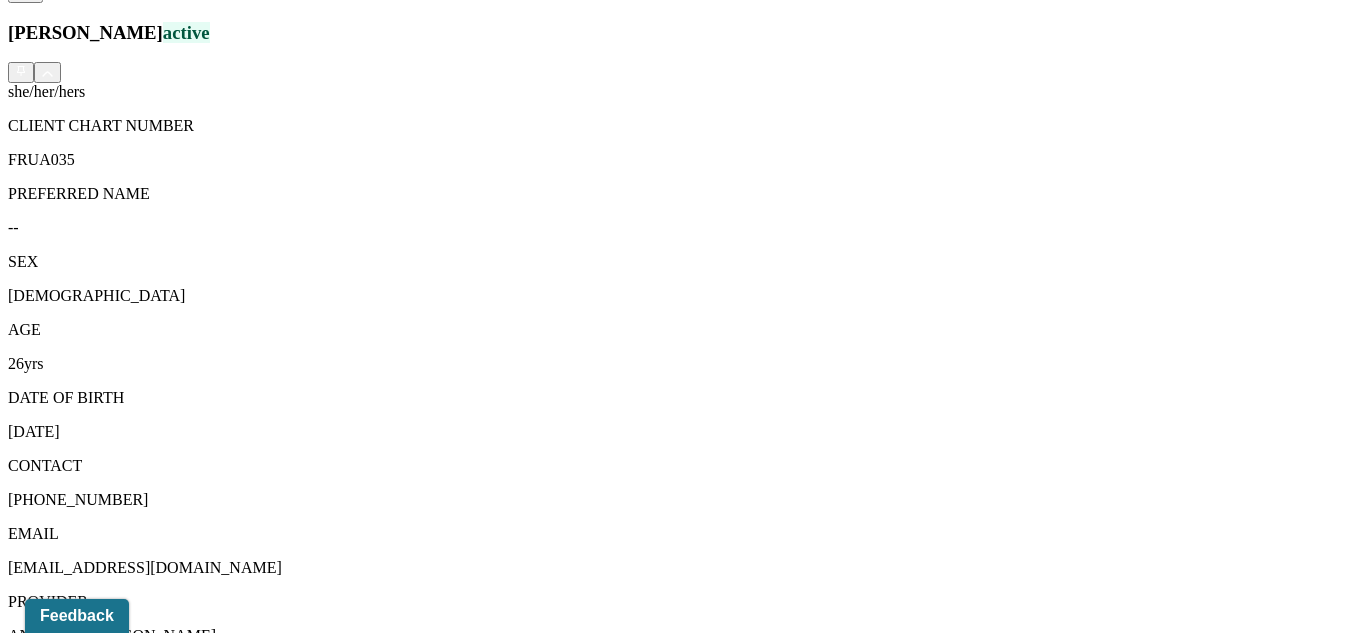 scroll, scrollTop: 536, scrollLeft: 0, axis: vertical 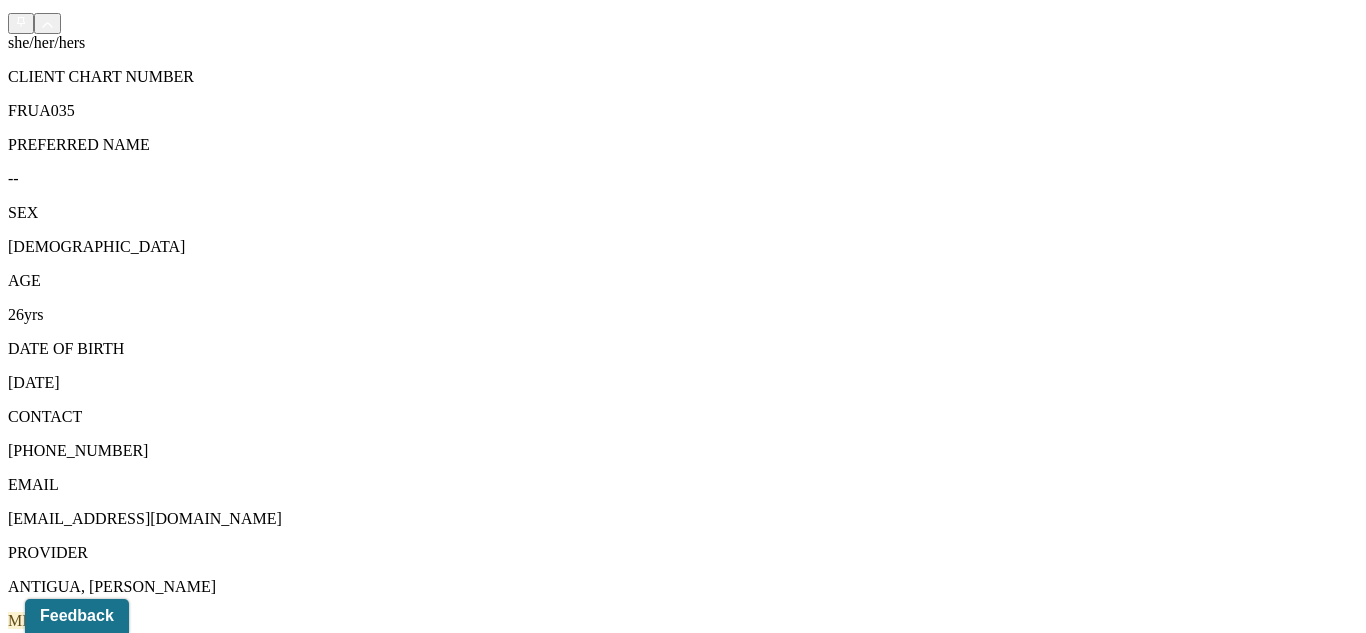 click on "Individual intake note" at bounding box center (264, 1681) 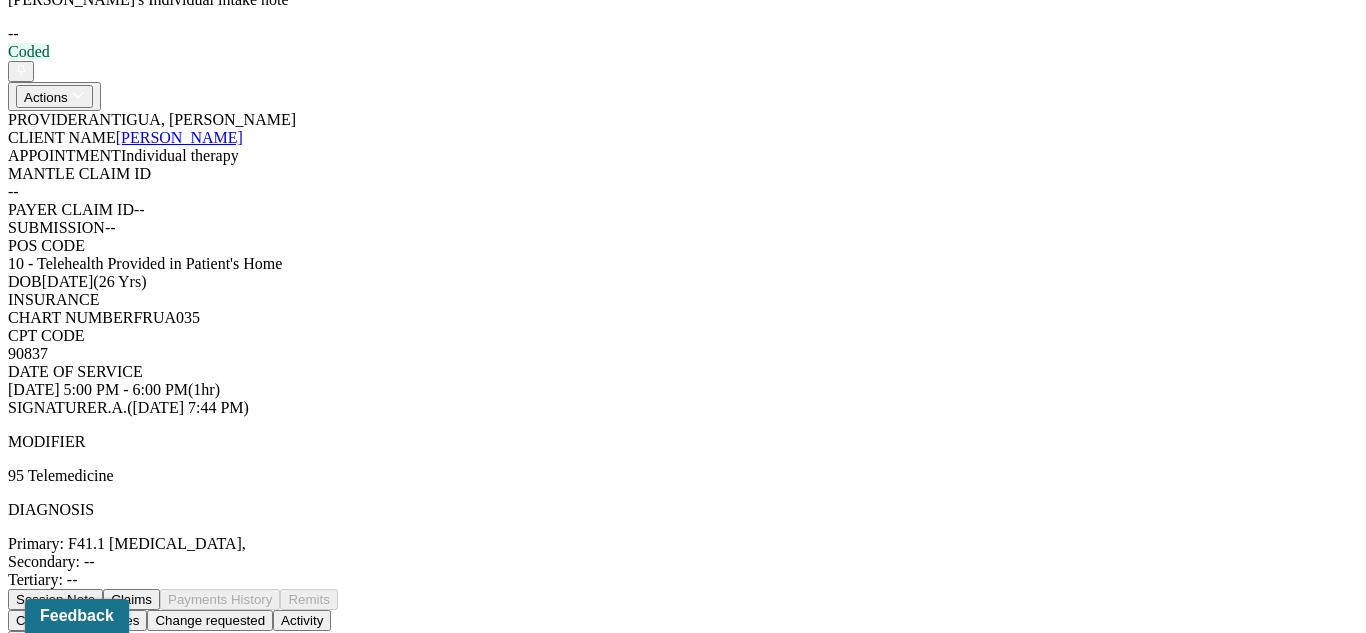 click on "Consent was received for the teletherapy session" at bounding box center [683, 1203] 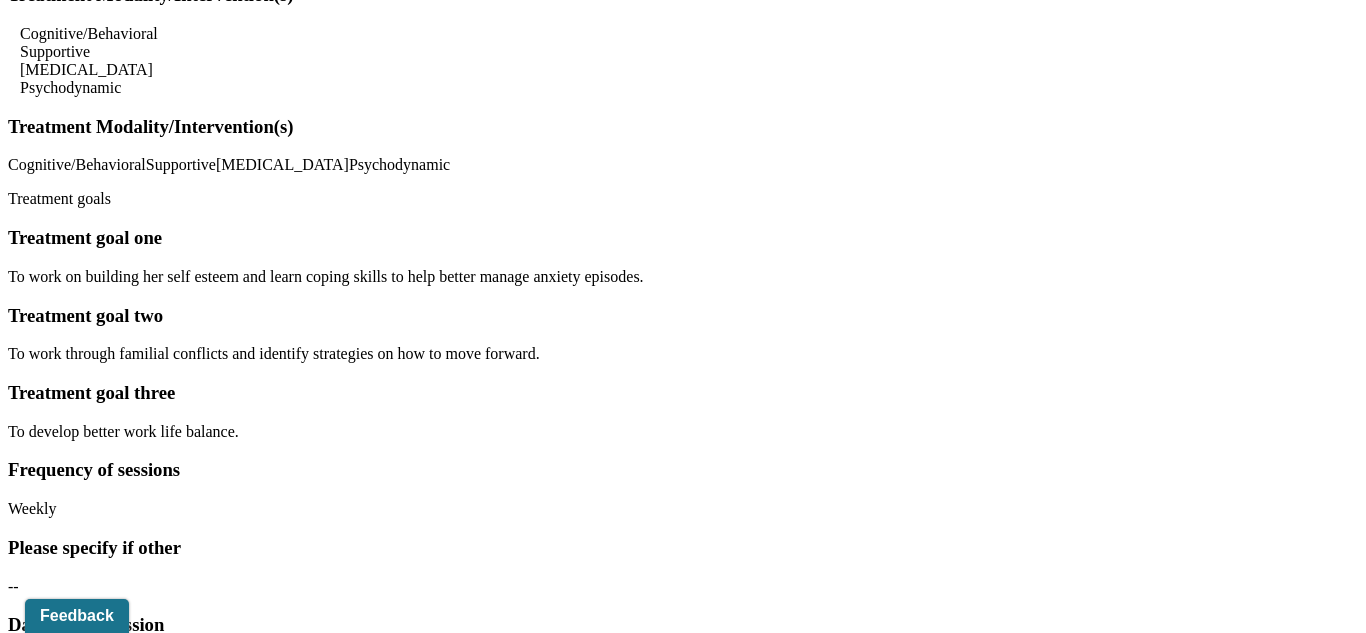 scroll, scrollTop: 9068, scrollLeft: 0, axis: vertical 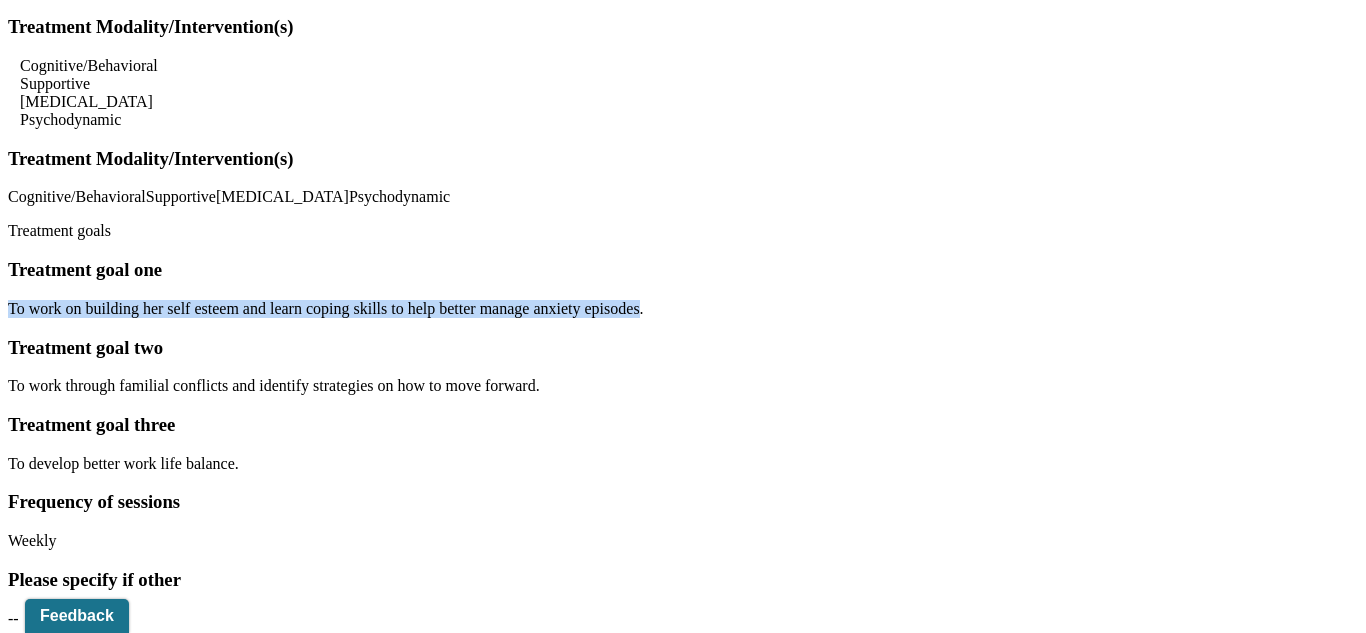 drag, startPoint x: 907, startPoint y: 370, endPoint x: 329, endPoint y: 367, distance: 578.0078 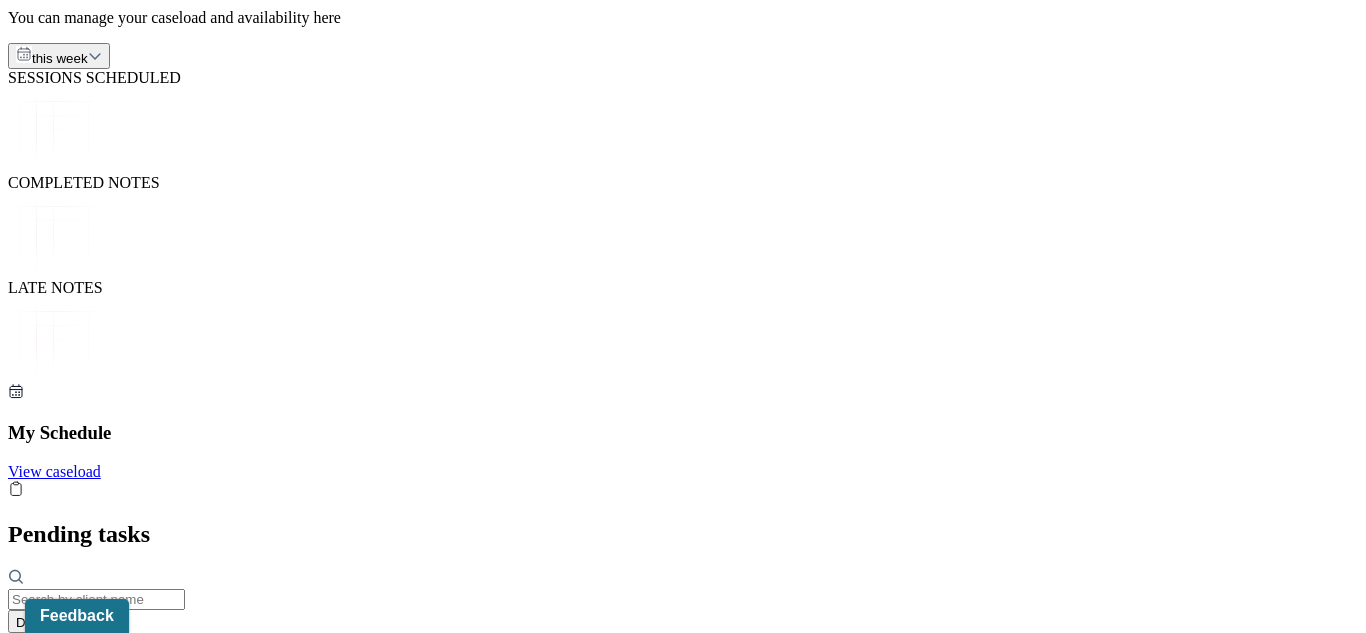 scroll, scrollTop: 533, scrollLeft: 0, axis: vertical 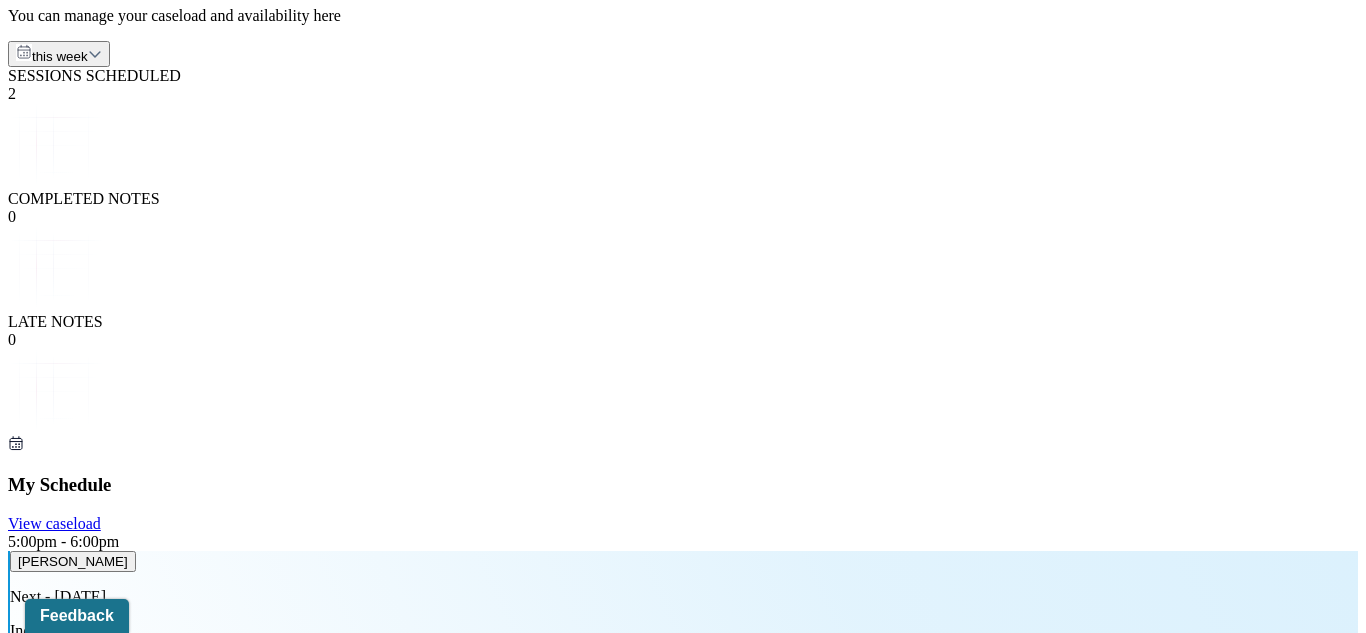 click on "[PERSON_NAME]" at bounding box center (73, 561) 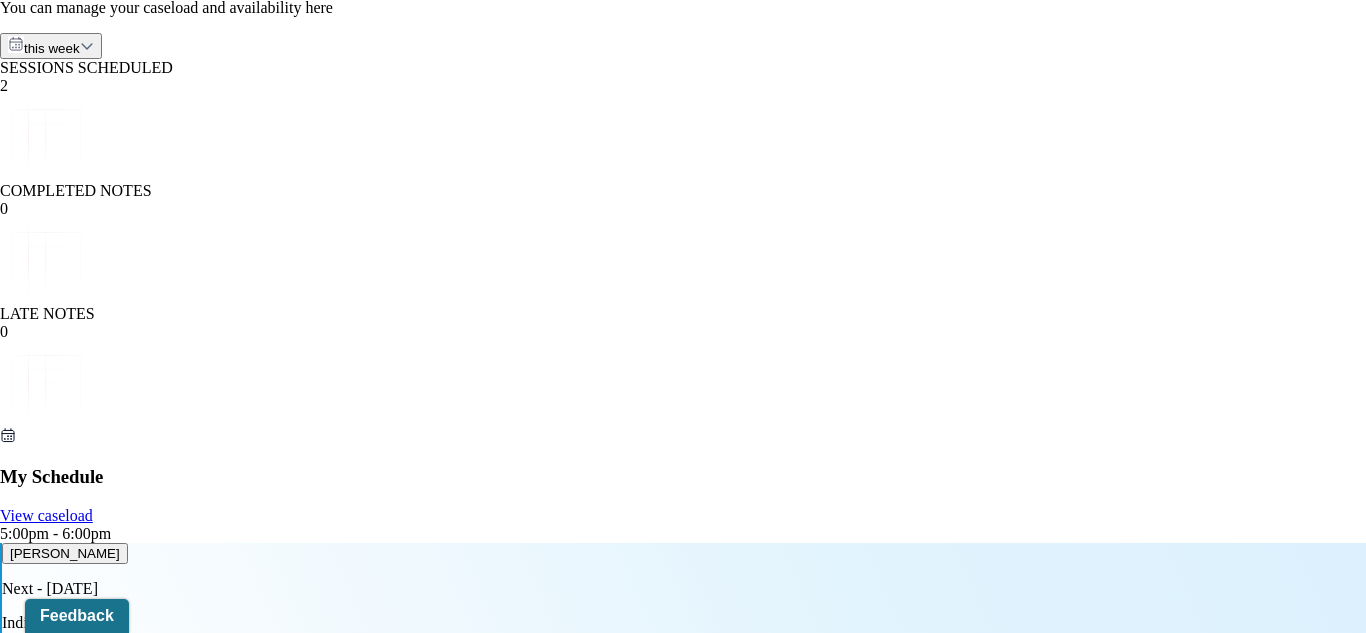 click on "Go to full client chart" at bounding box center [69, 1626] 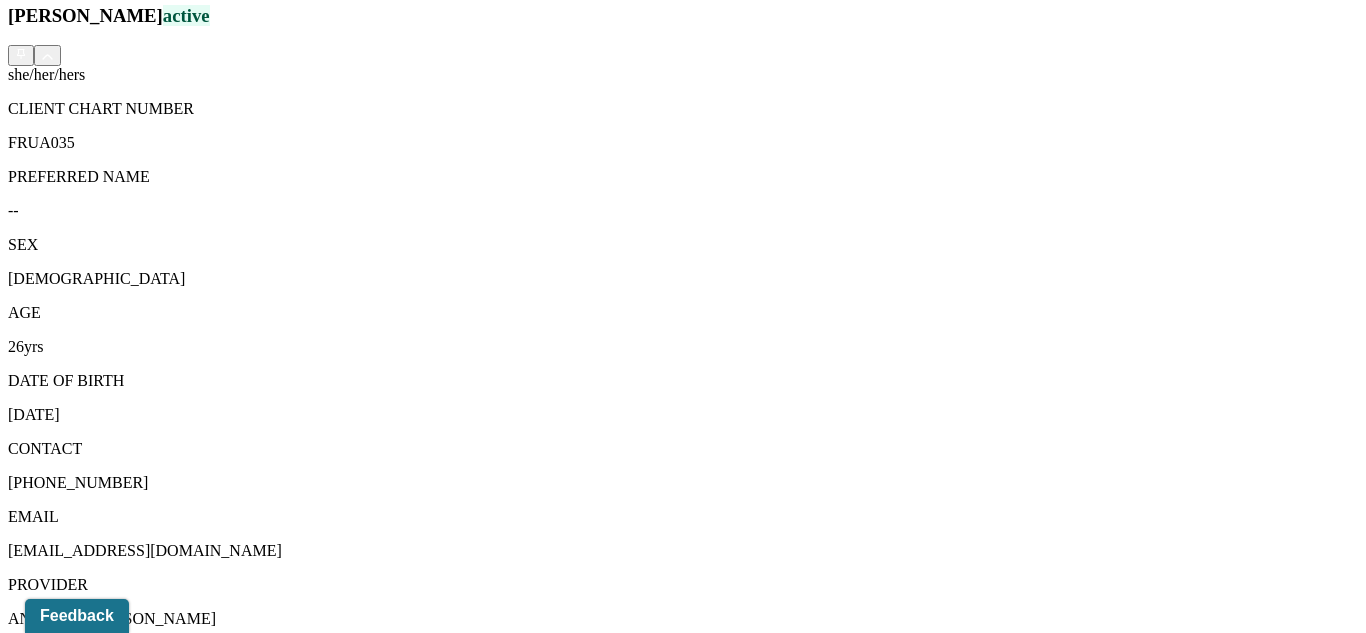 scroll, scrollTop: 98, scrollLeft: 0, axis: vertical 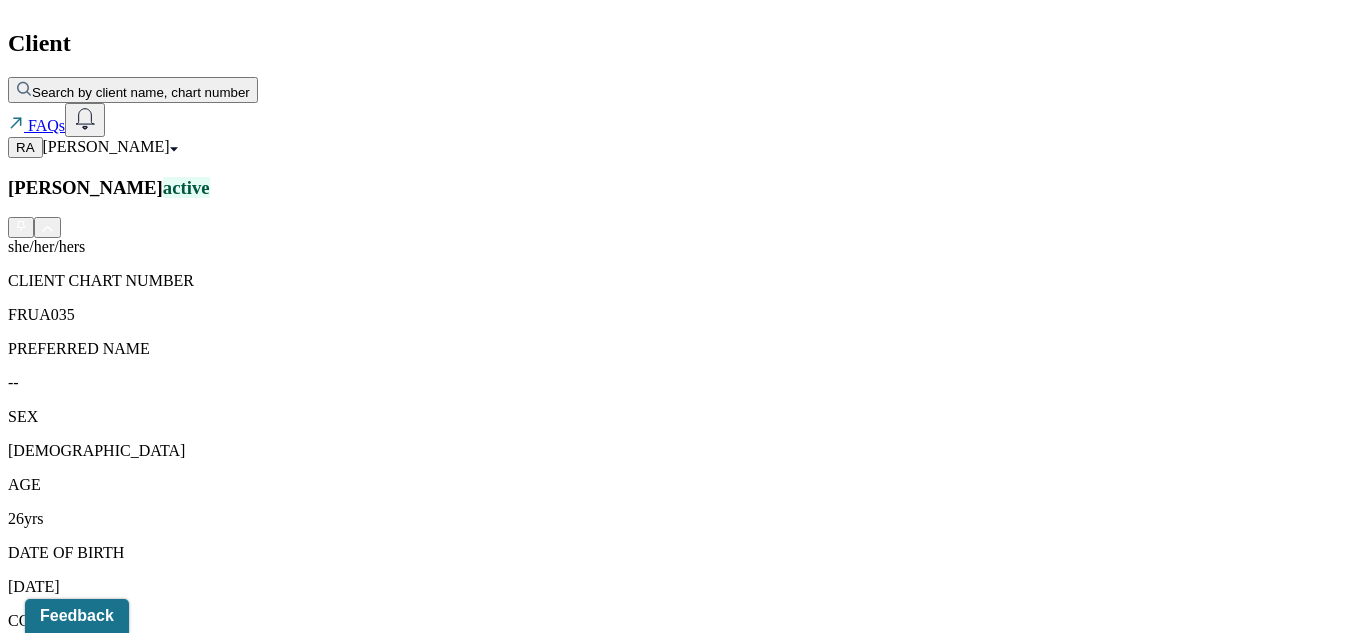 click on "Session Notes" at bounding box center (209, 1676) 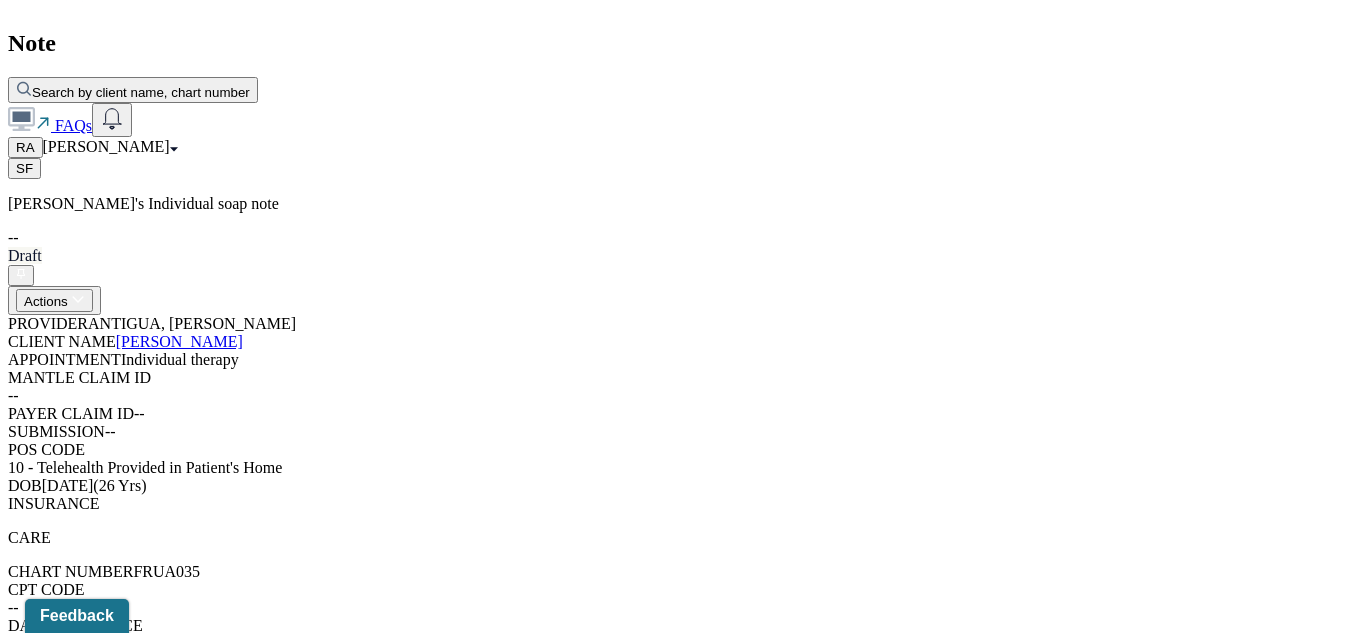 click on "Client Teletherapy Location" at bounding box center [683, 1176] 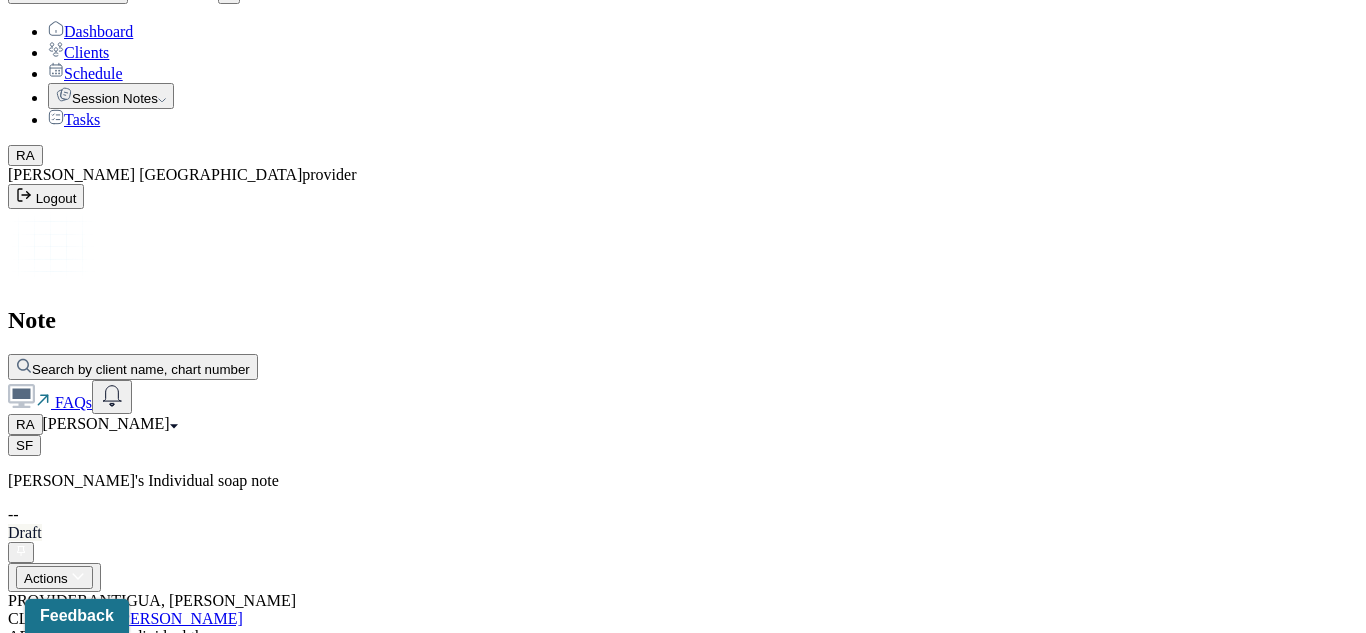 scroll, scrollTop: 73, scrollLeft: 0, axis: vertical 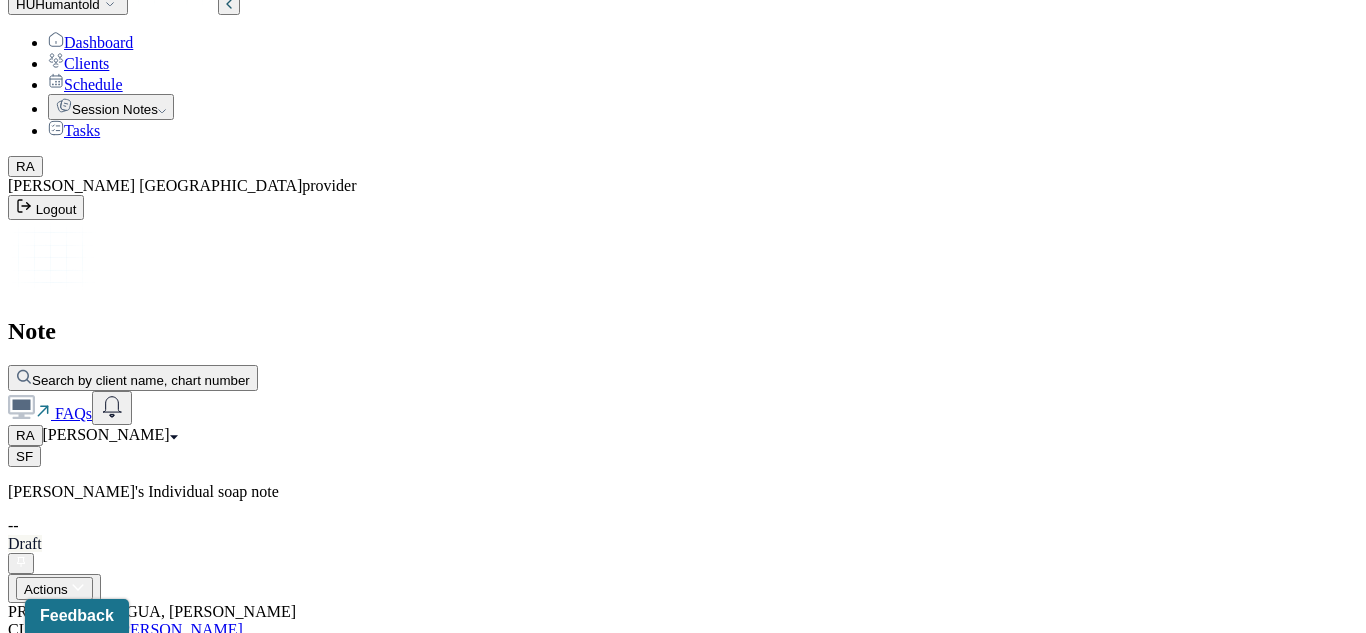 click on "Actions" at bounding box center [54, 588] 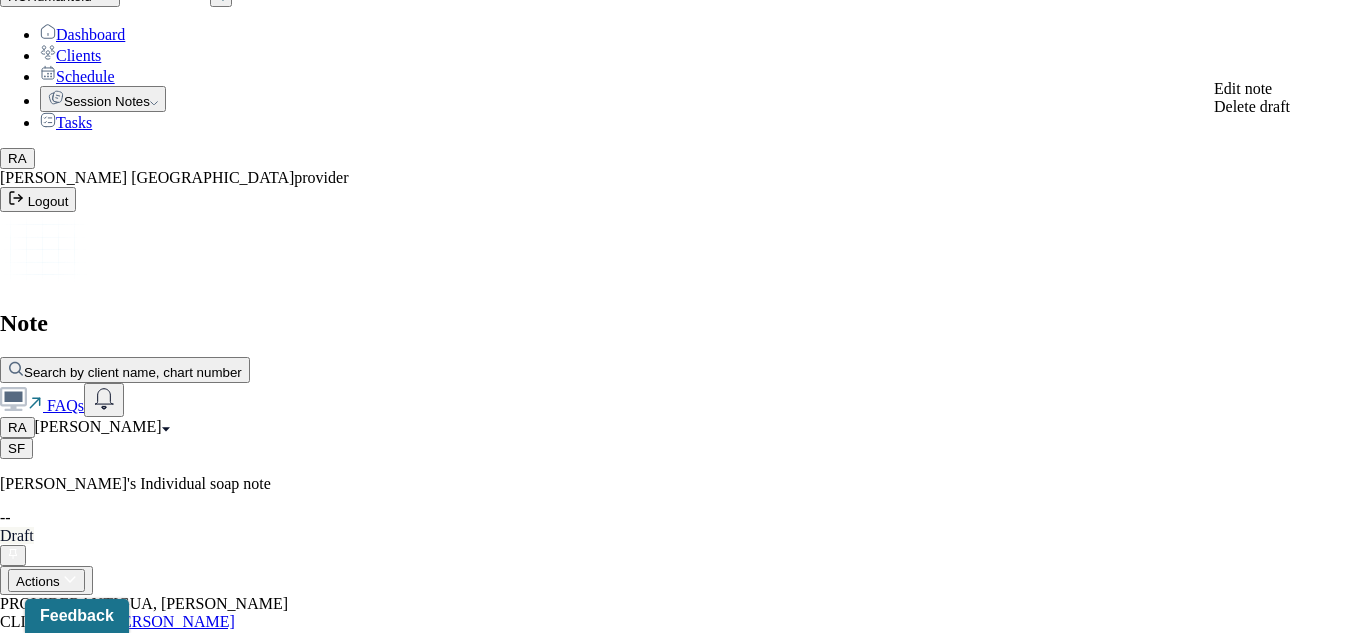click on "Edit note" at bounding box center (1243, 88) 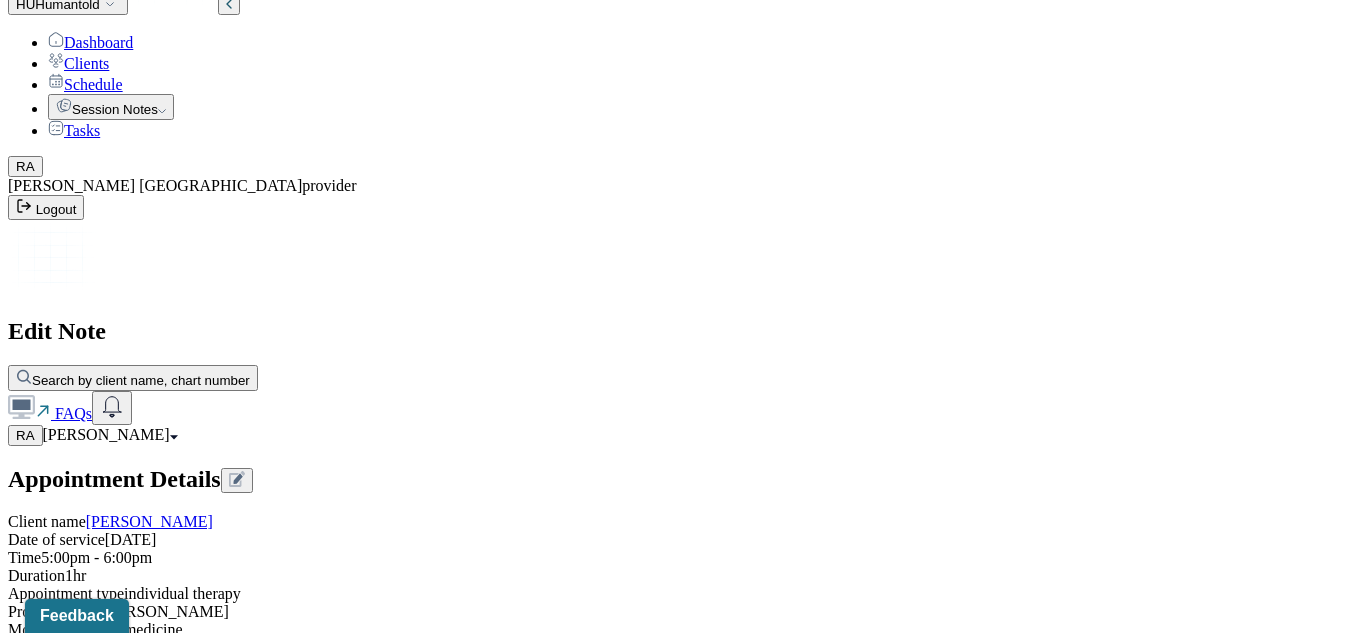 scroll, scrollTop: 0, scrollLeft: 0, axis: both 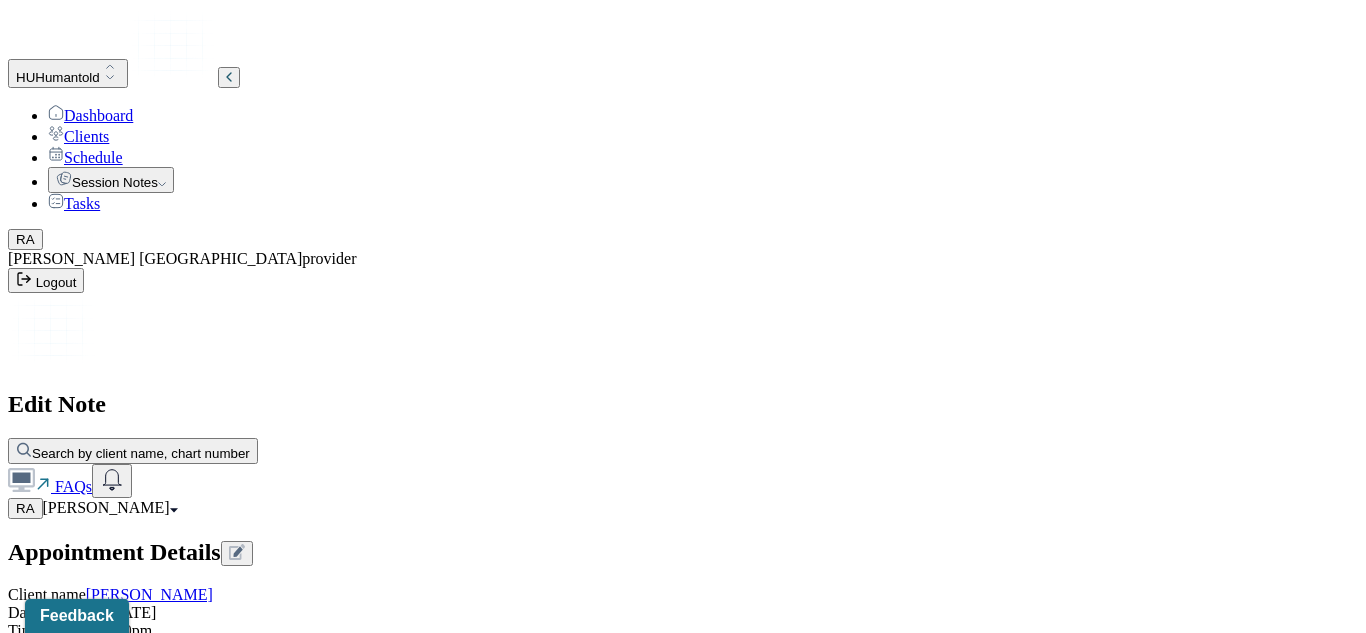 drag, startPoint x: 683, startPoint y: 187, endPoint x: 281, endPoint y: 133, distance: 405.61066 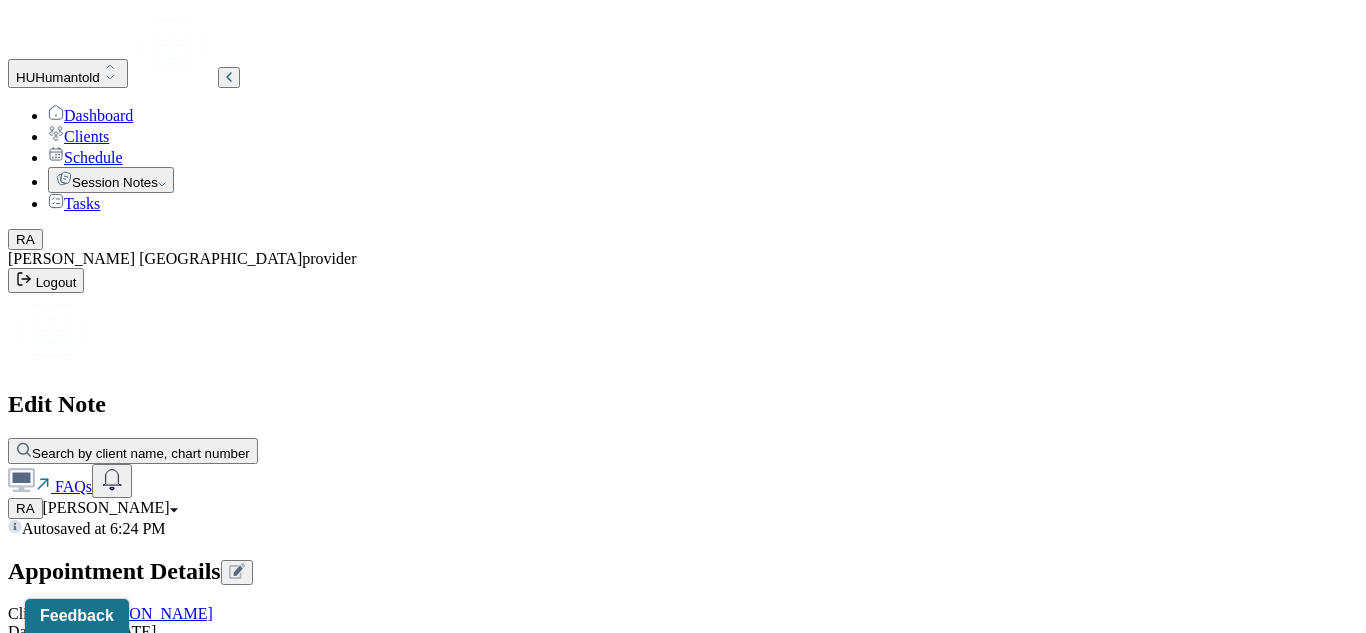 type on "To work on building her self esteem and learn coping skills to help better manage anxiety episodes." 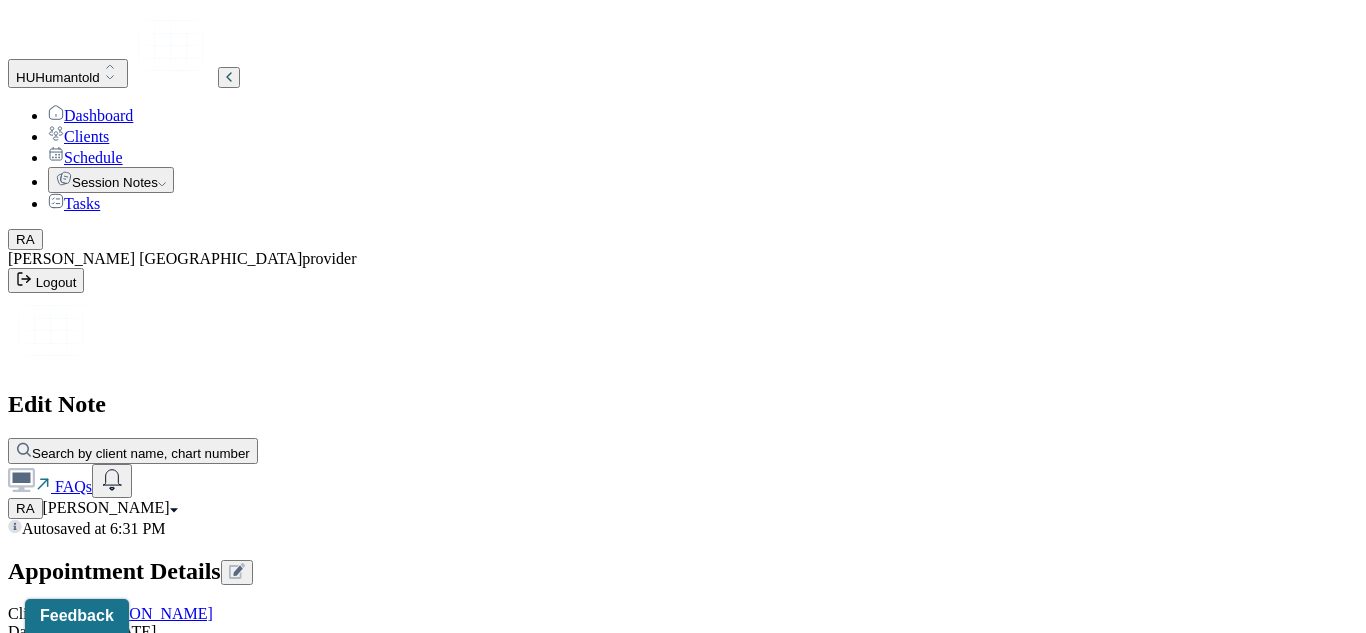 click on "client presented as mentally and emotionally present. Client maintained eye contact in session." at bounding box center (626, 2077) 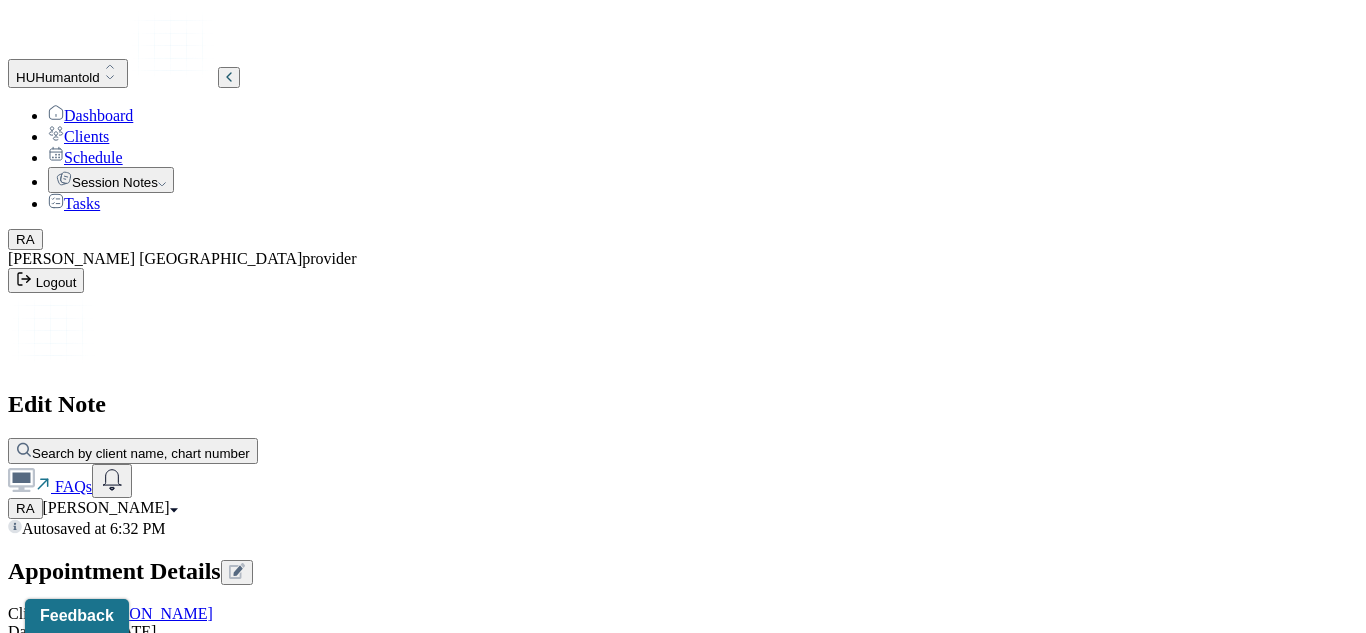 click on "The client longing for social acceptance results in her [MEDICAL_DATA]." at bounding box center (88, 2243) 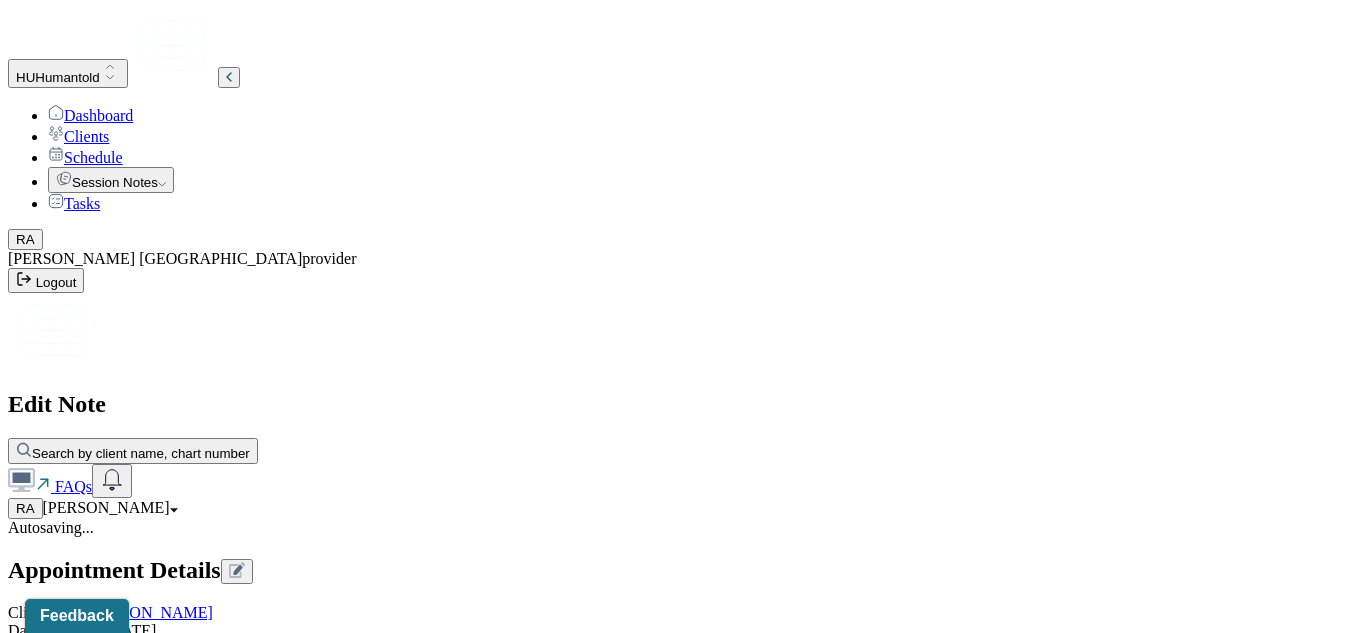 click on "The client longing for social acceptance results in her [MEDICAL_DATA]." at bounding box center [88, 2242] 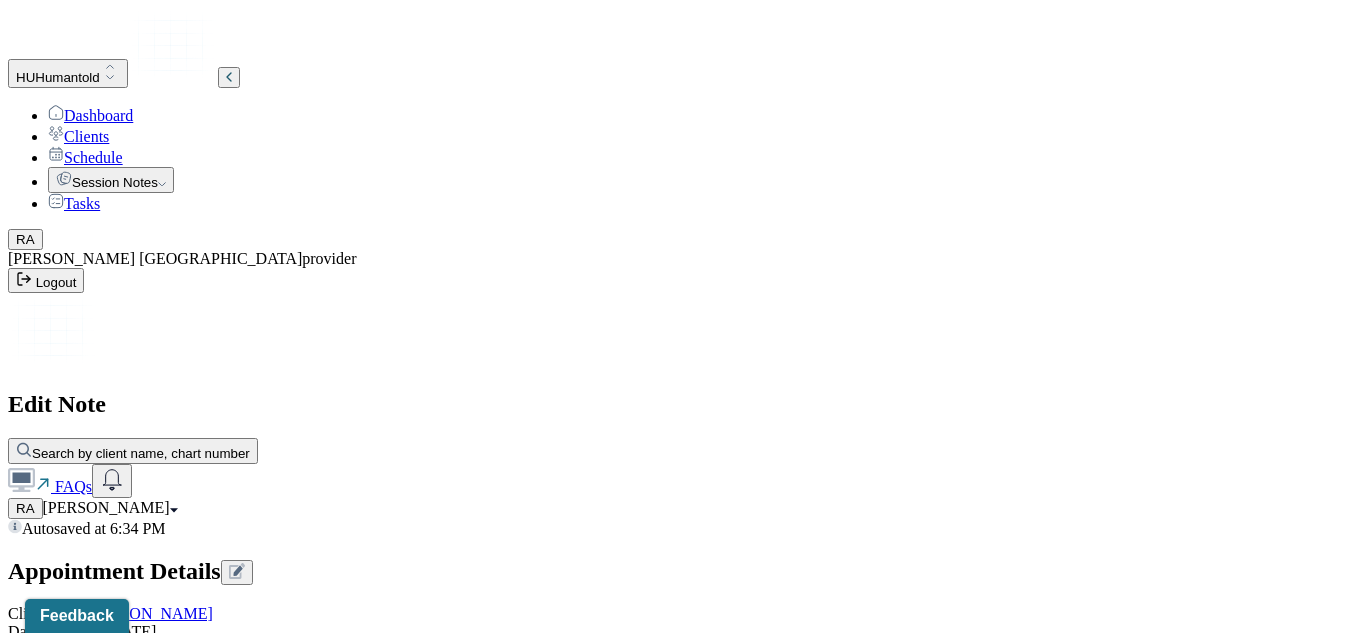click on "The client's longing for social acceptance results in her [MEDICAL_DATA]." at bounding box center [88, 2243] 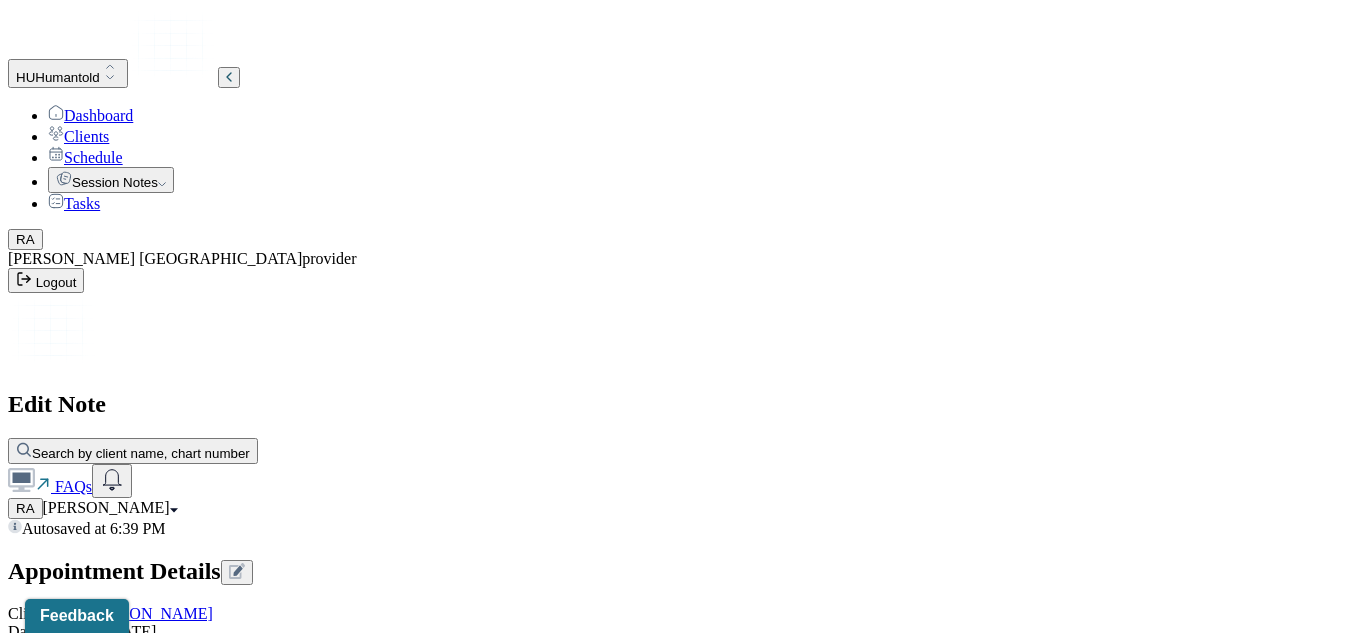 click on "The client displayed feelings of unvaluabclient's longing for social acceptance results in her [MEDICAL_DATA]." at bounding box center [88, 2243] 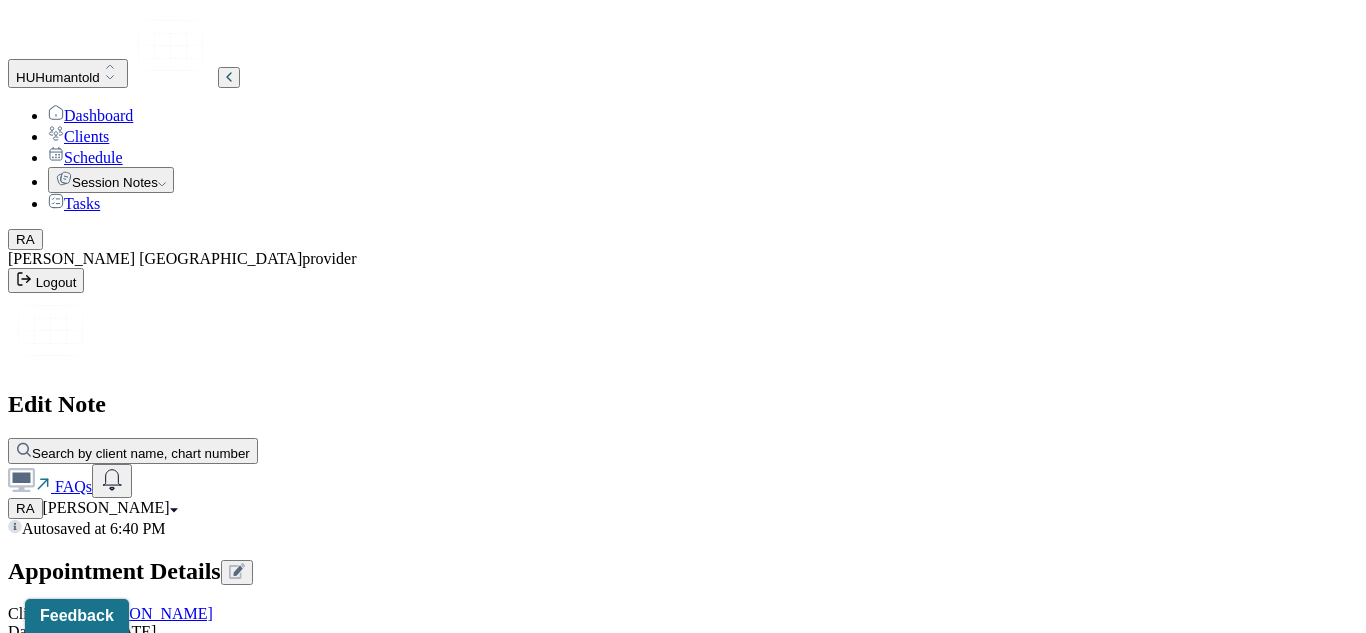 click on "The client displayed symptoms of not feeling important, and the want and need to be liked. The client's longing for social acceptance results in her [MEDICAL_DATA]." at bounding box center (88, 2243) 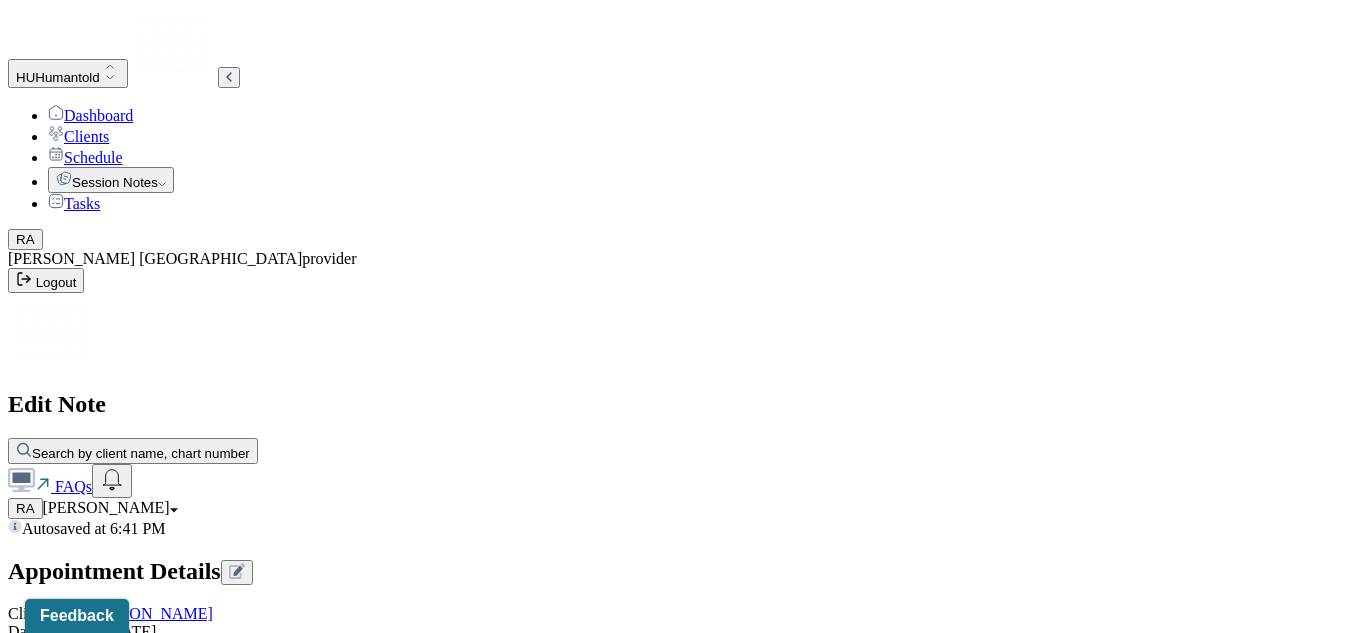 click on "The client displayed symptoms of not feeling important, and the want and need to be liked. The client's deep rooted longing for social acceptance results in her [MEDICAL_DATA]." at bounding box center [88, 2243] 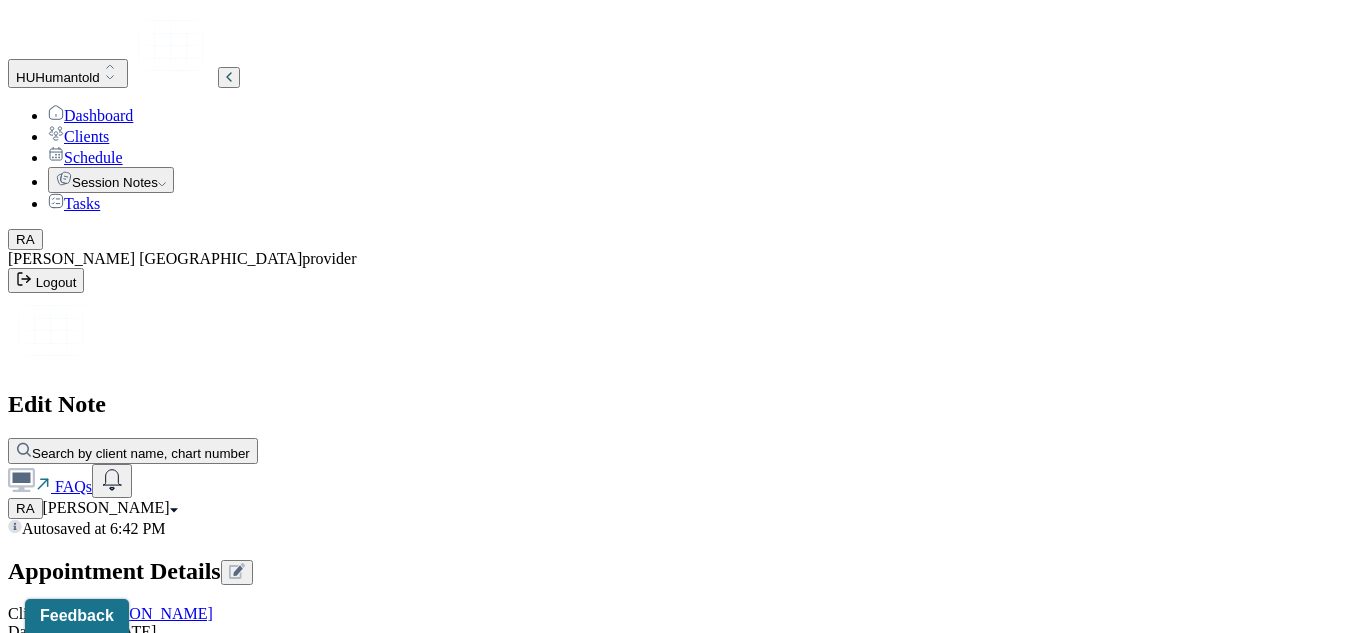 click on "The client displayed symptoms of not feeling important, and the want and need to be liked. The client's deep rooted longing for social acceptance results in her [MEDICAL_DATA]. CBT and positive psychology techniques were used to increase positive self image of the client and gain more confidence tyo sicoal situations." at bounding box center [88, 2243] 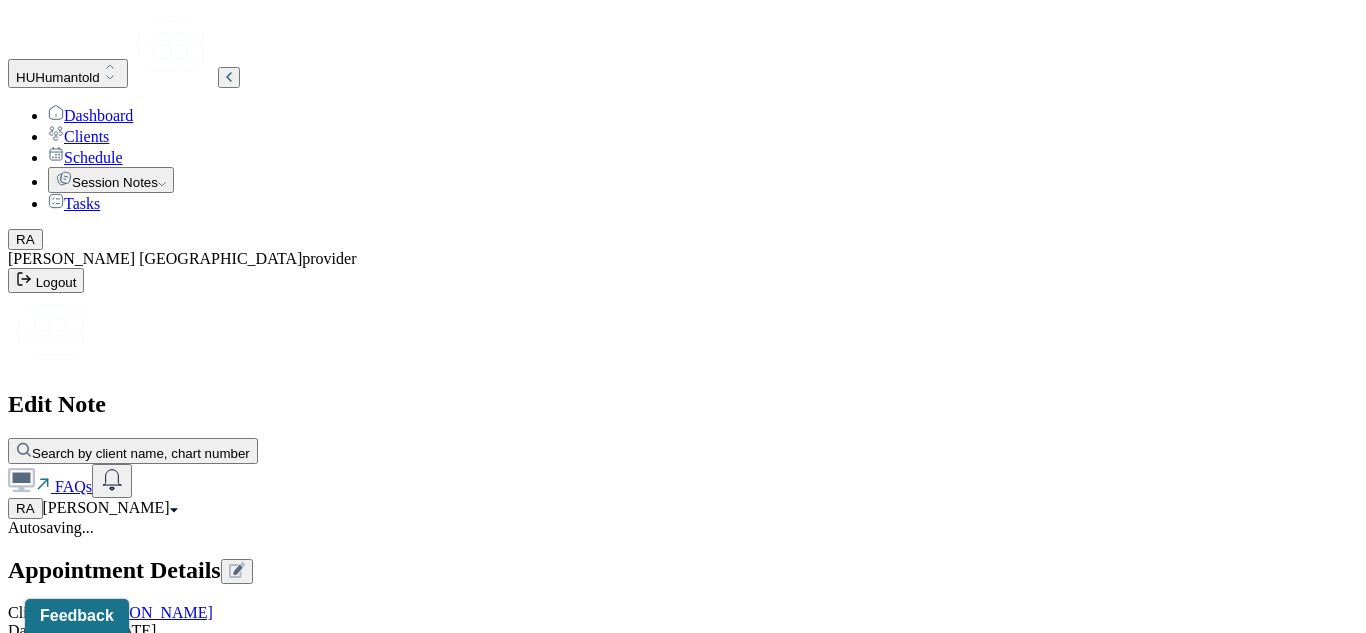 click on "The client displayed symptoms of not feeling important, and the want and need to be liked. The client's deep rooted longing for social acceptance results in her [MEDICAL_DATA]. CBT and positive psychology techniques were used to increase the positive self image of the client and gain more confidence to social situations." at bounding box center [88, 2242] 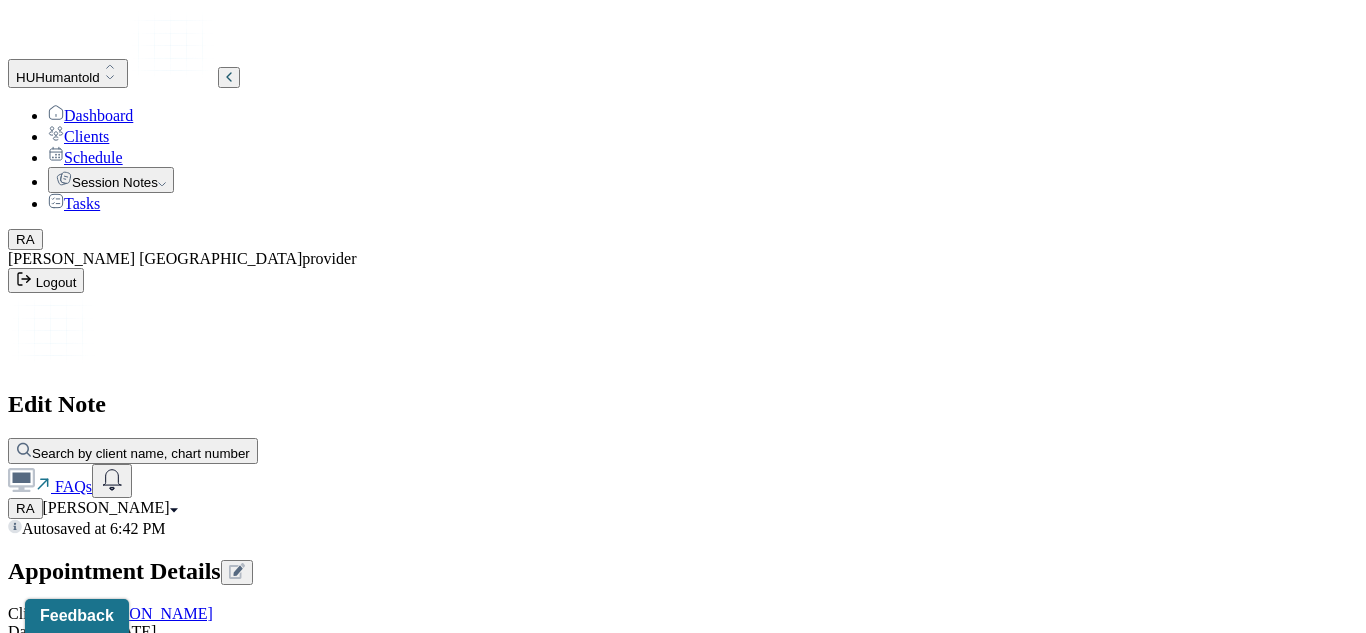 type on "The client displayed symptoms of not feeling important, and the want and need to be liked. The client's deep rooted longing for social acceptance results in her [MEDICAL_DATA]. CBT and positive psychology techniques were used to increase the positive self image of the client and gain more confidence in social situations." 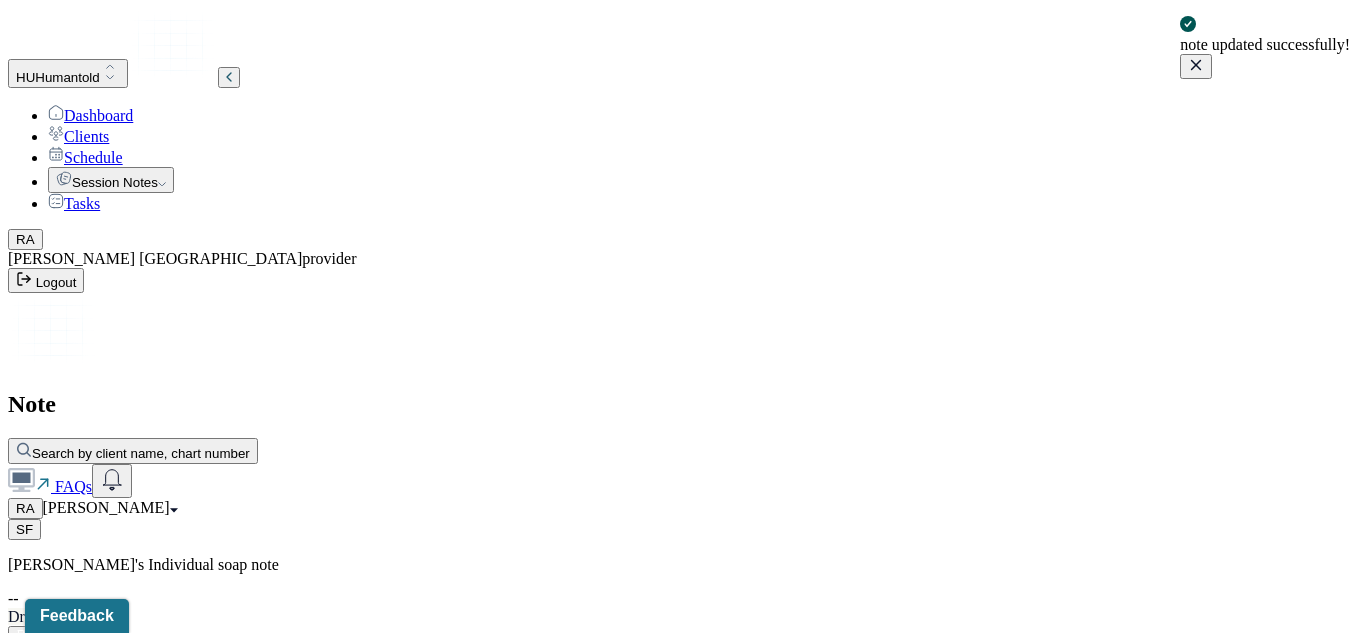 click 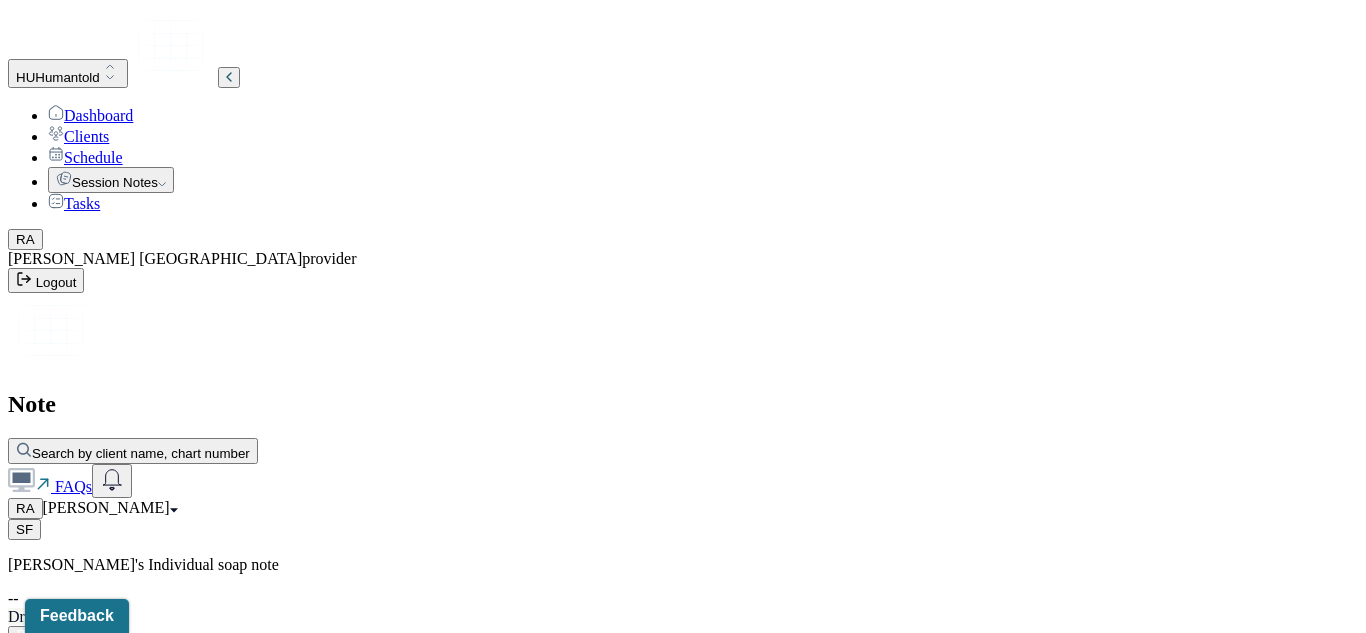 click on "[PERSON_NAME]" at bounding box center [110, 507] 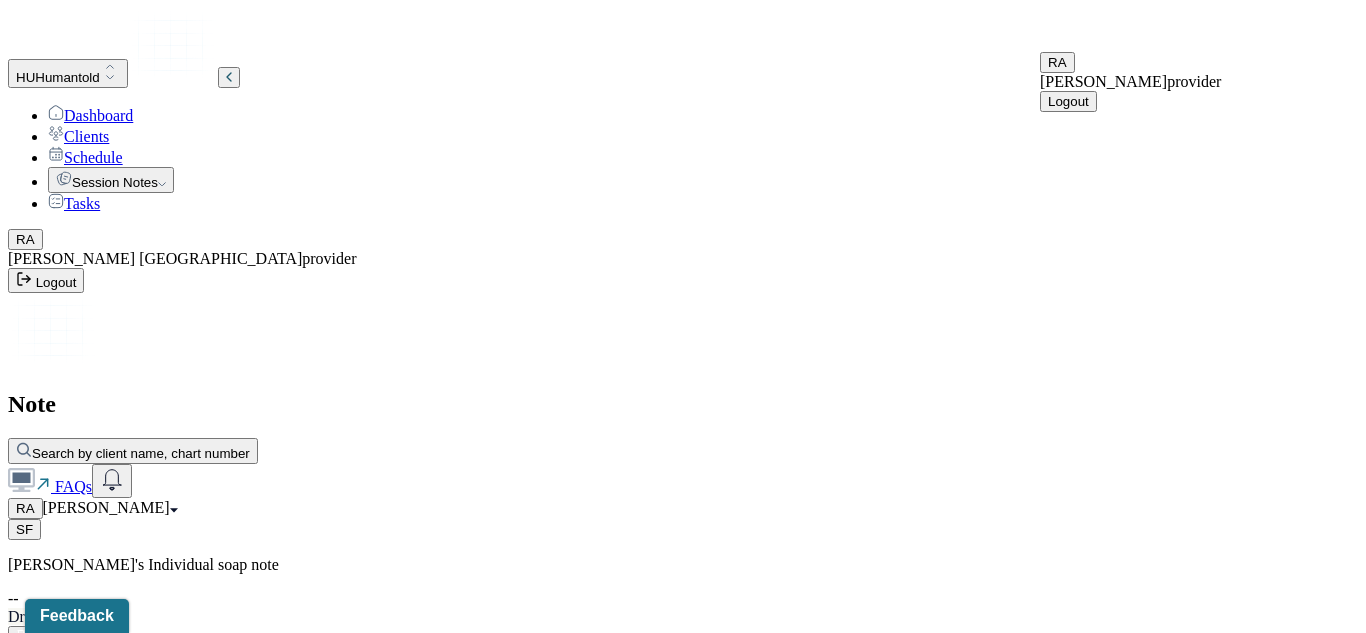 click on "Logout" at bounding box center [1068, 101] 